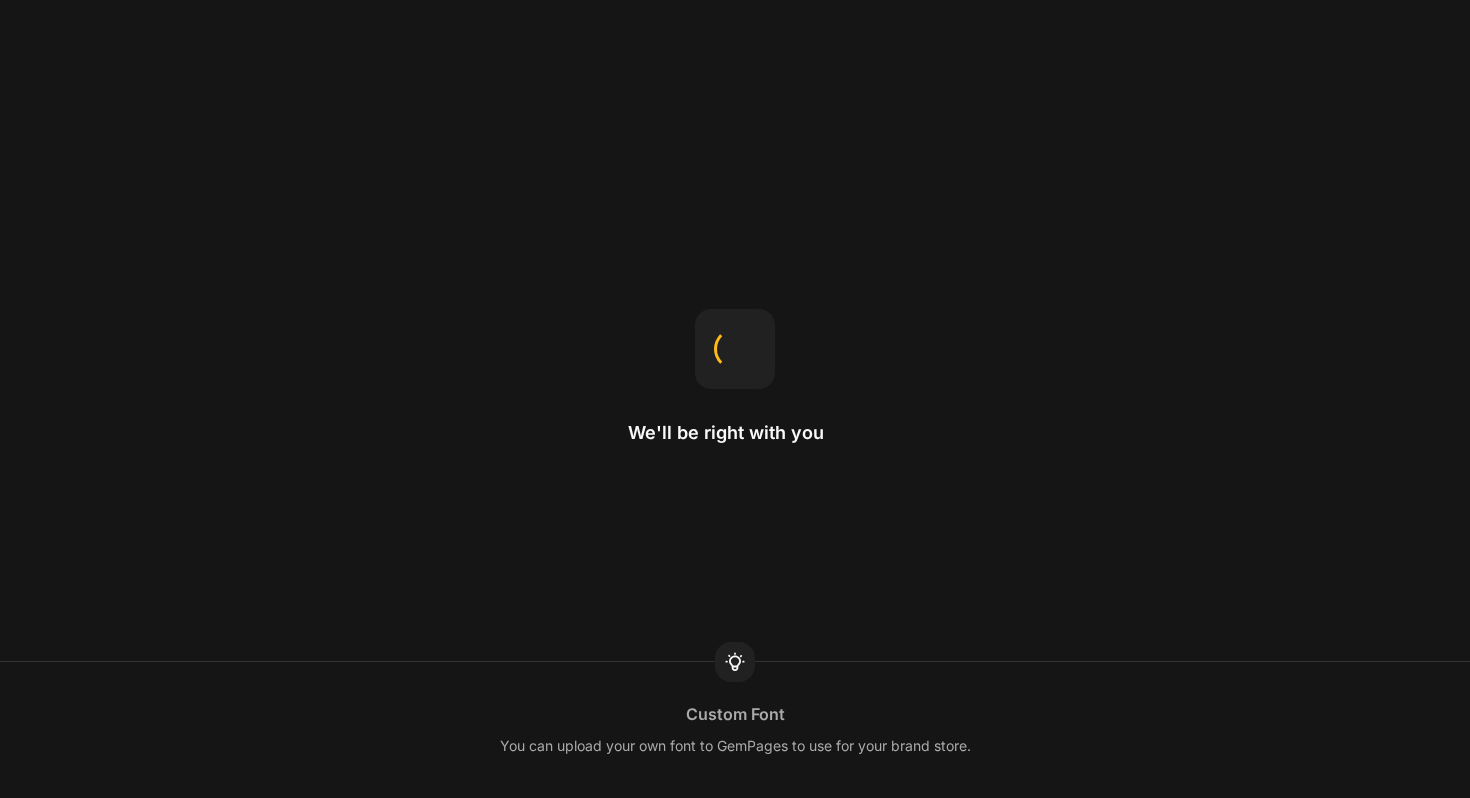 scroll, scrollTop: 0, scrollLeft: 0, axis: both 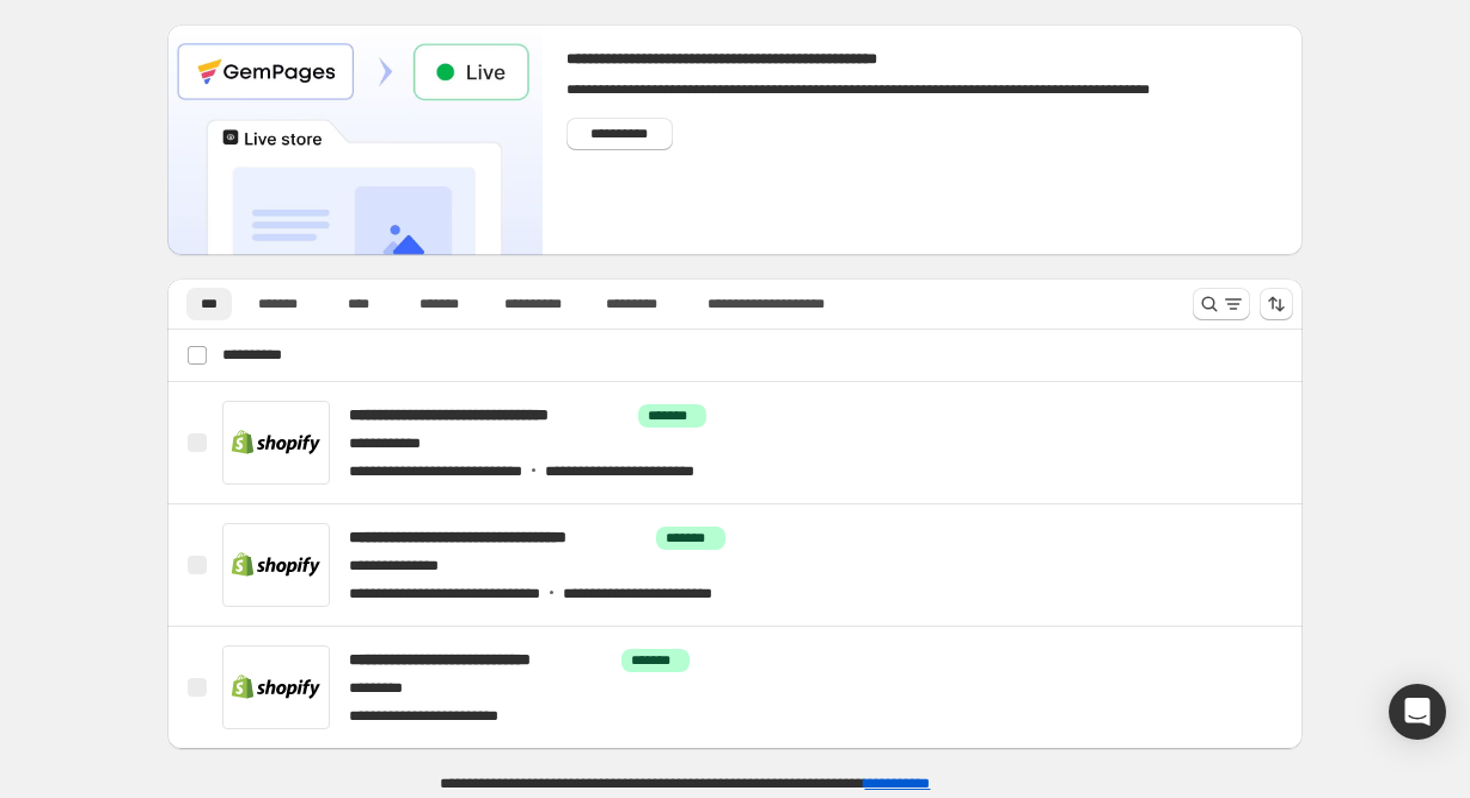 click on "Elements" 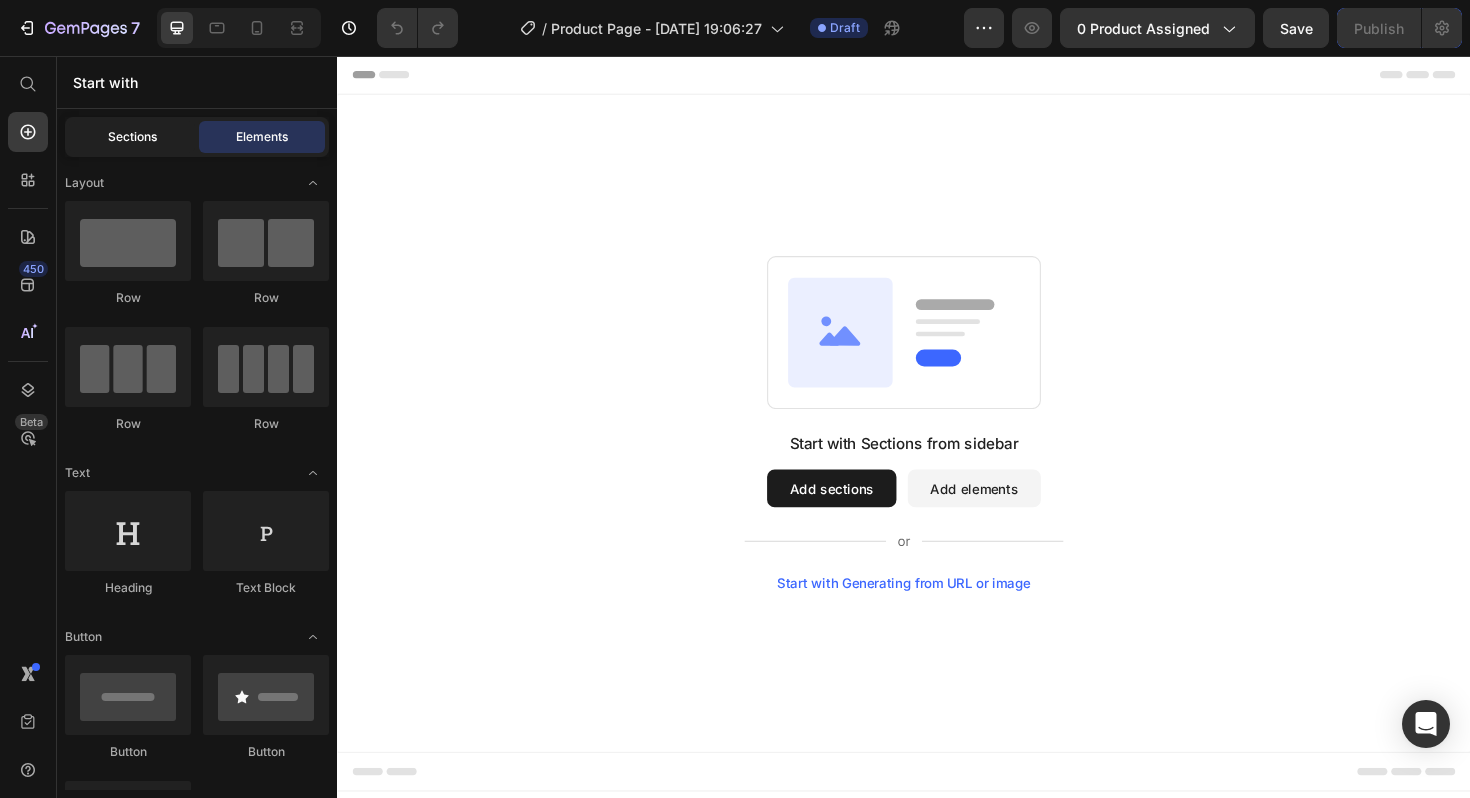 click on "Sections" at bounding box center (132, 137) 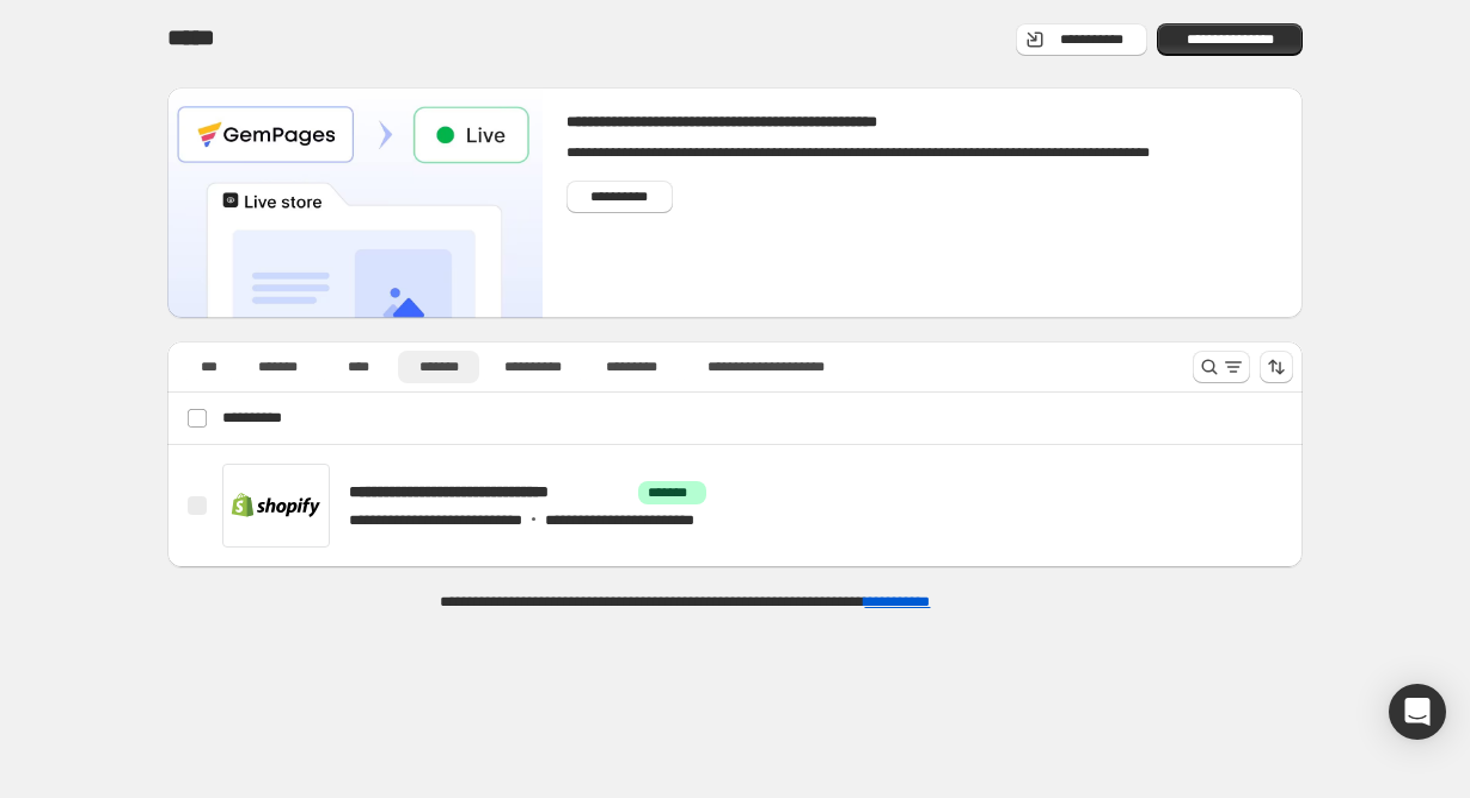 click on "Product Detail" at bounding box center [165, 261] 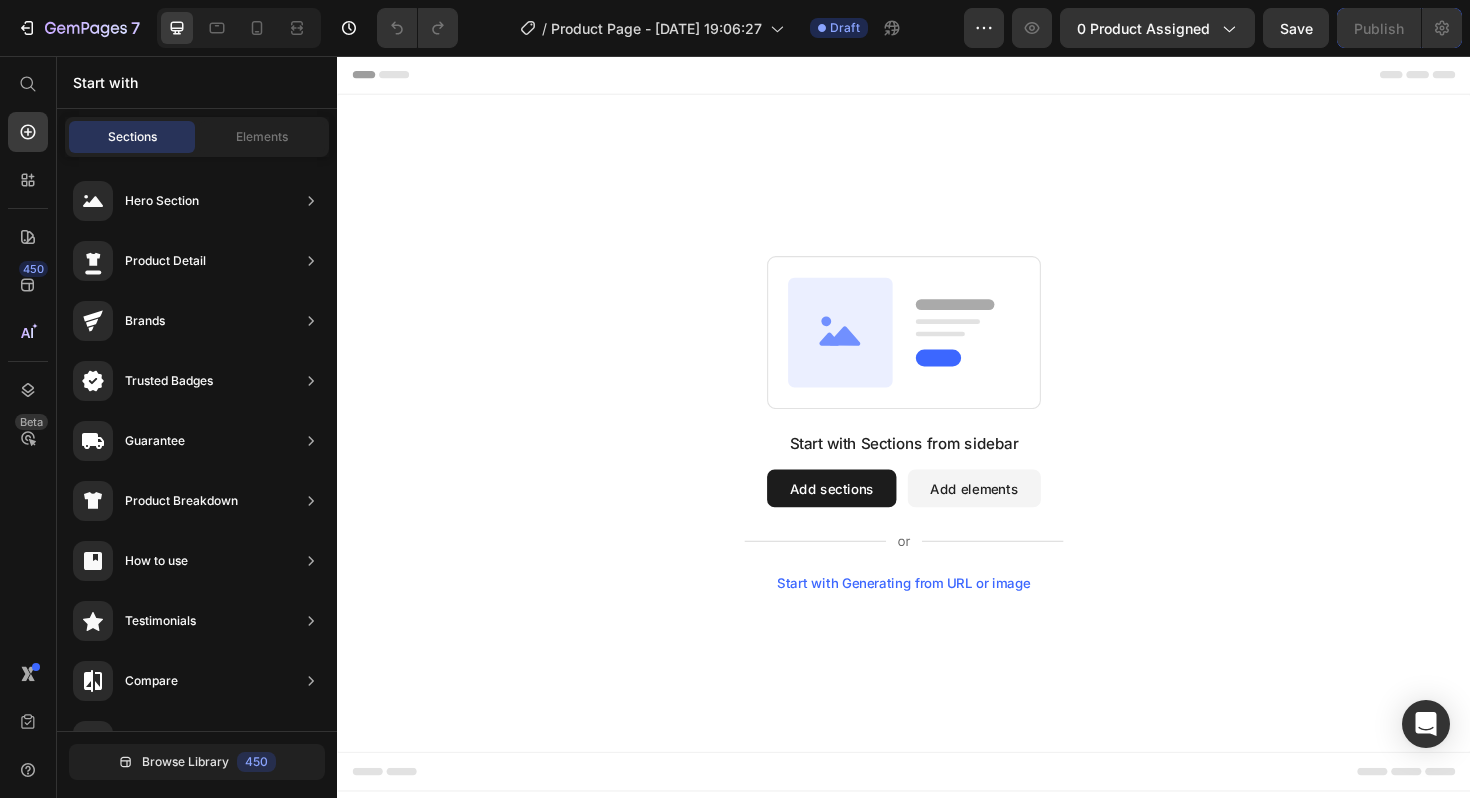 click on "Add sections" at bounding box center (860, 514) 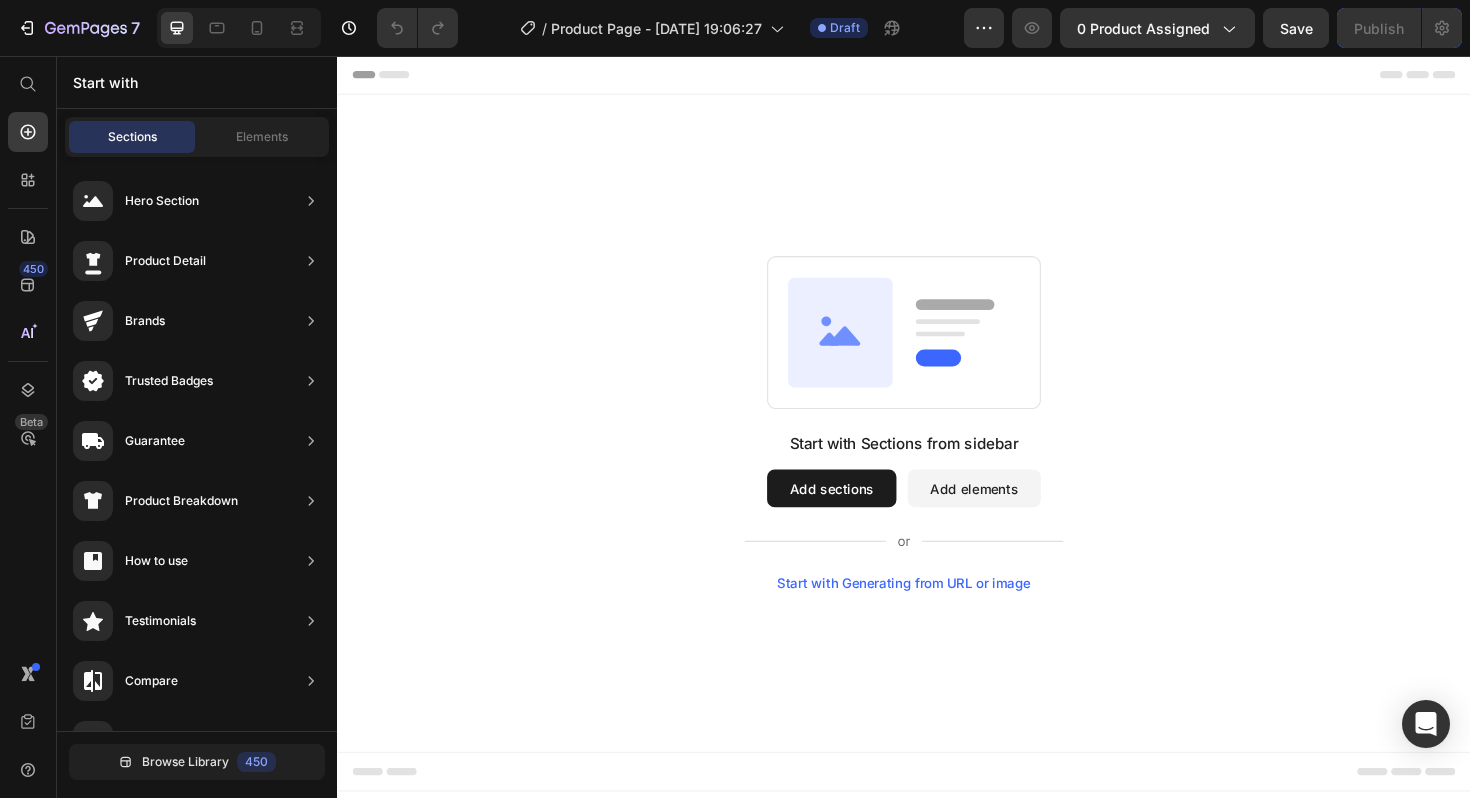 click on "Start with Generating from URL or image" at bounding box center (937, 614) 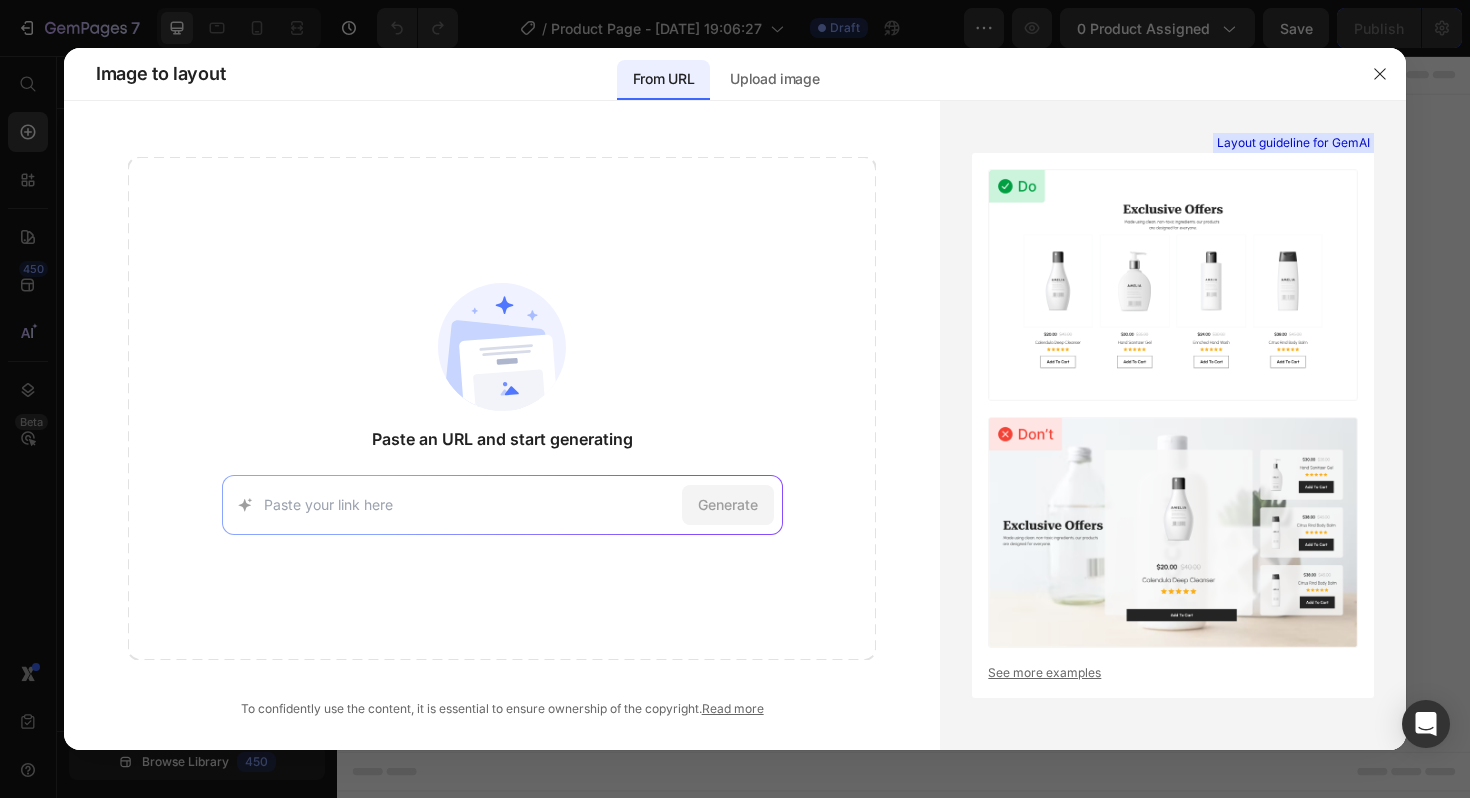 scroll, scrollTop: 0, scrollLeft: 0, axis: both 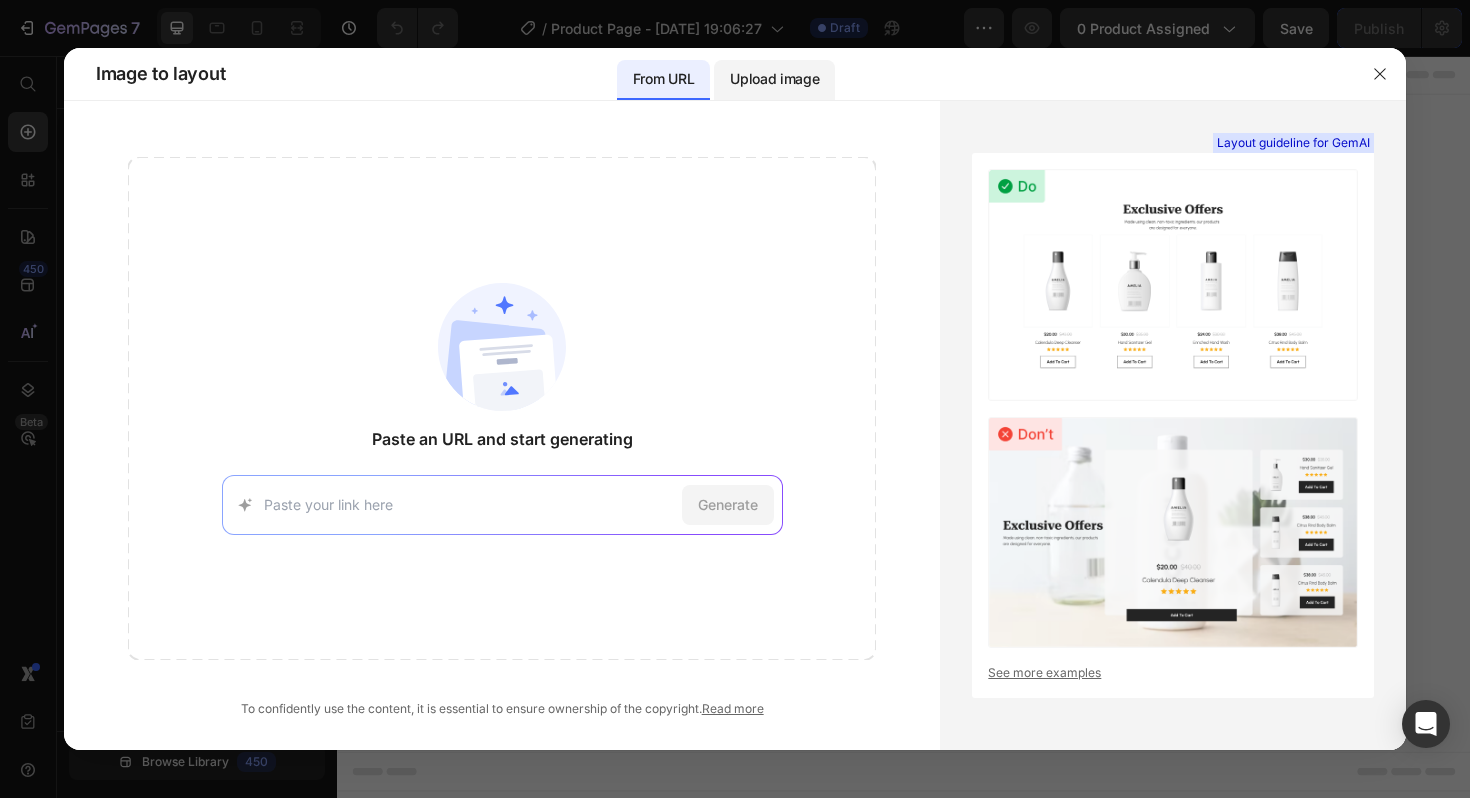 click on "Upload image" at bounding box center [774, 79] 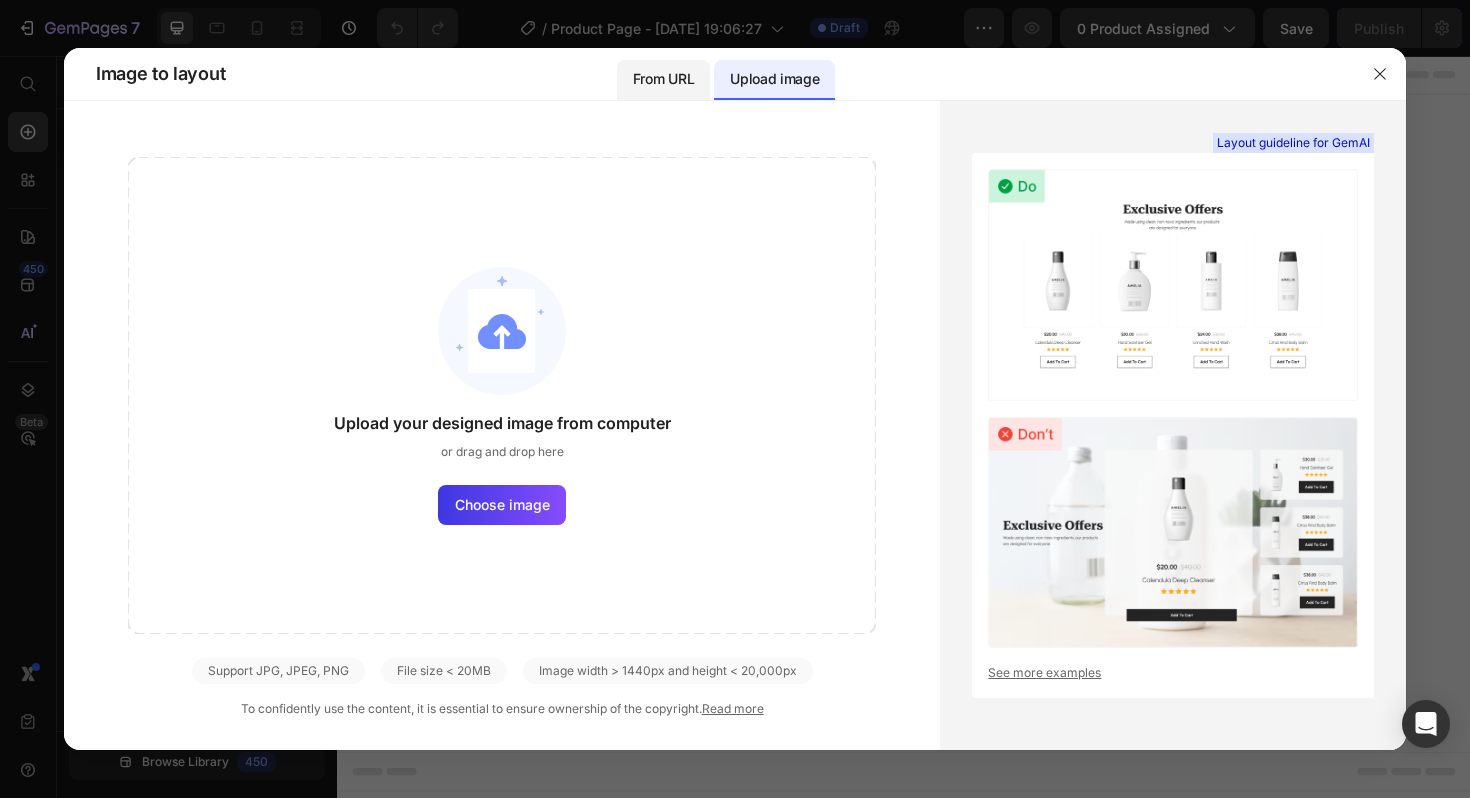 click on "From URL" at bounding box center [663, 79] 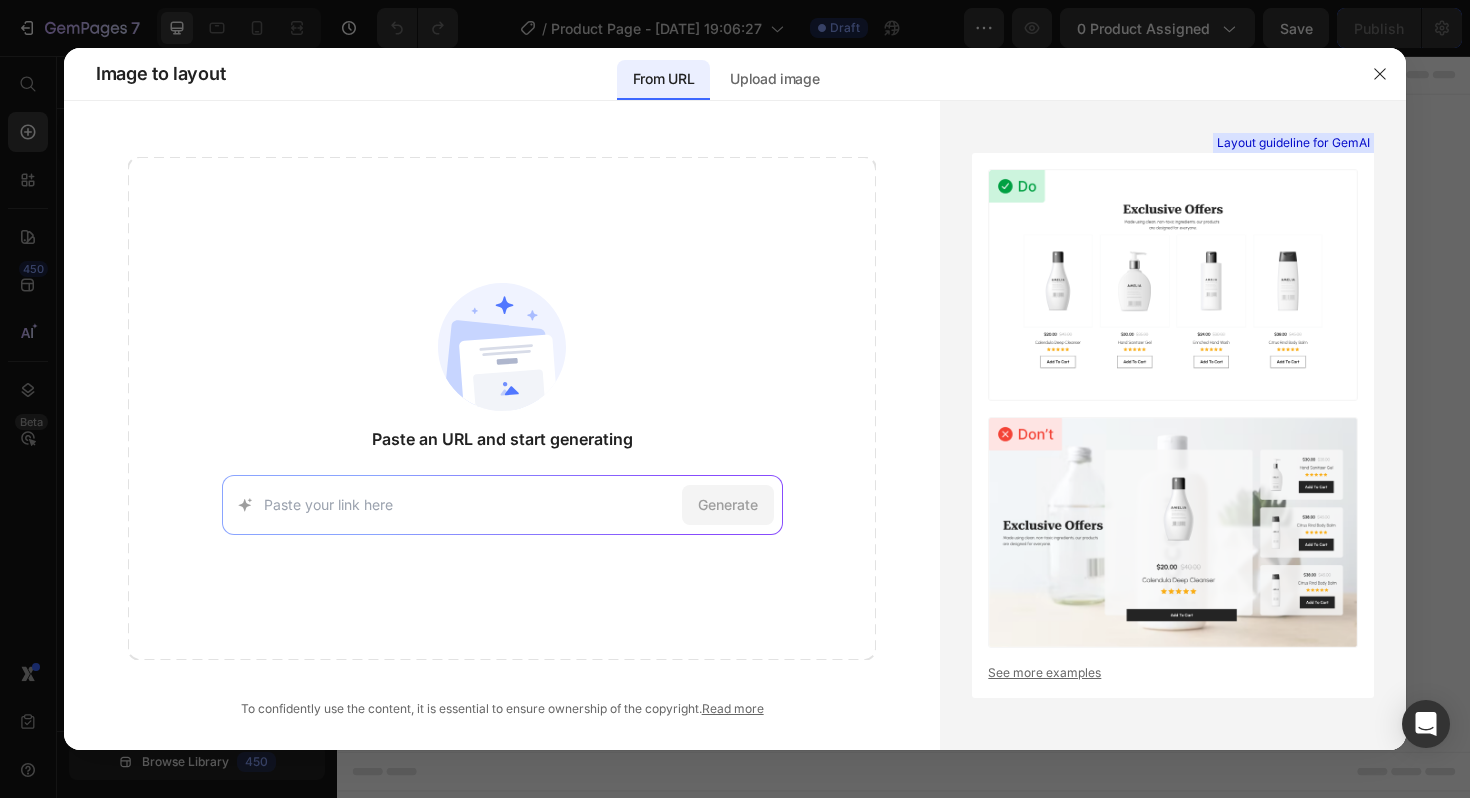 click at bounding box center [1173, 285] 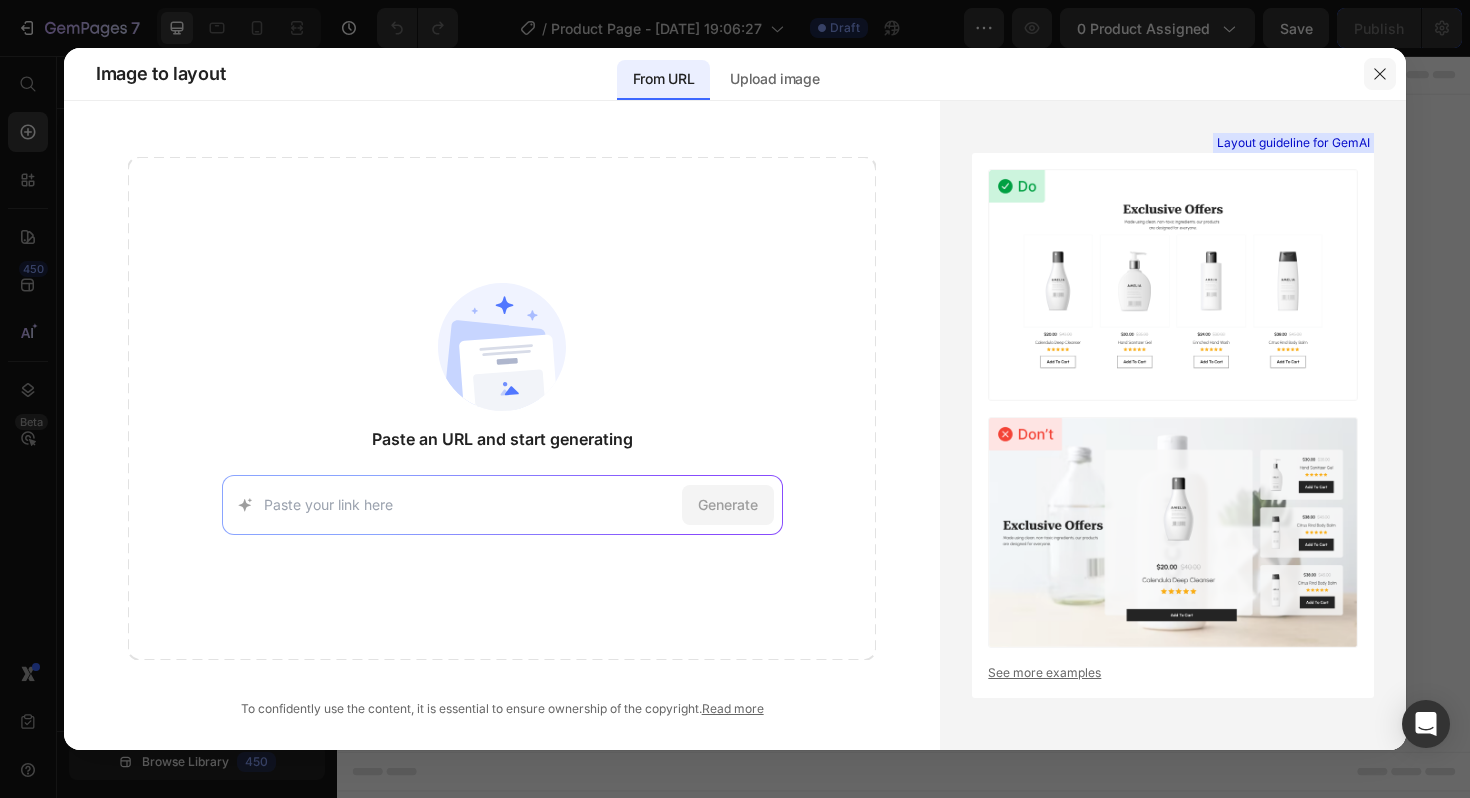 click 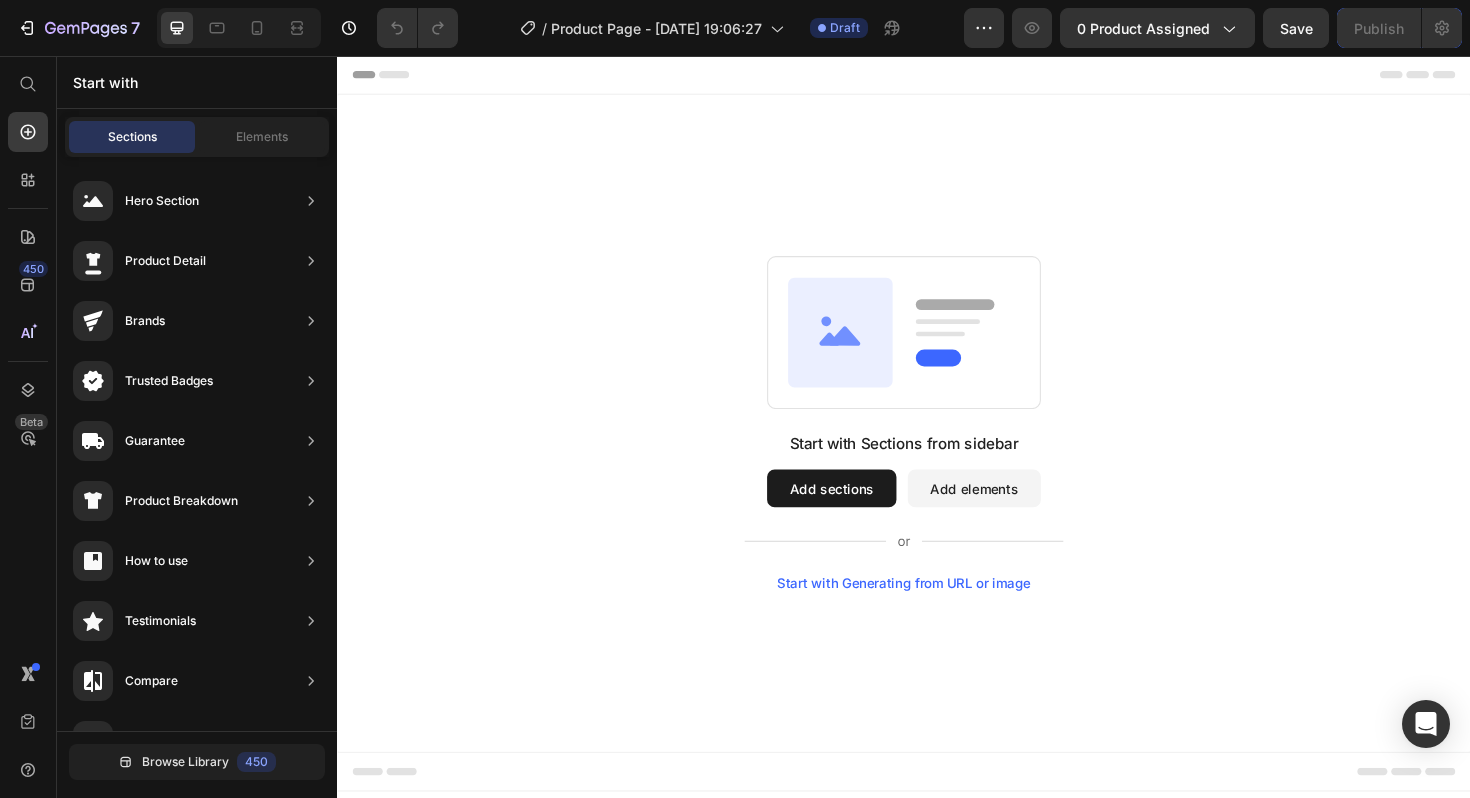 click on "Add sections" at bounding box center [860, 514] 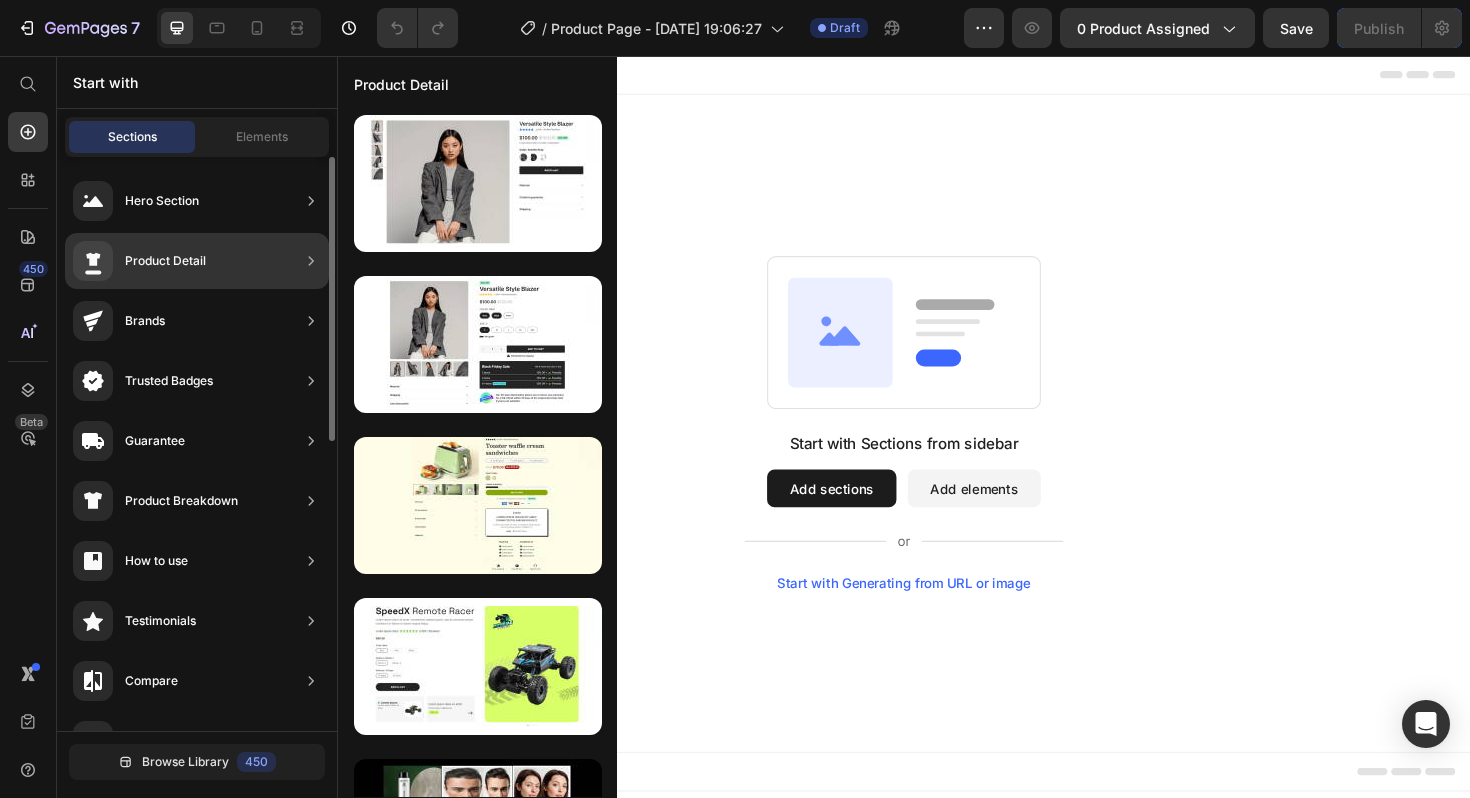 click on "Product Detail" 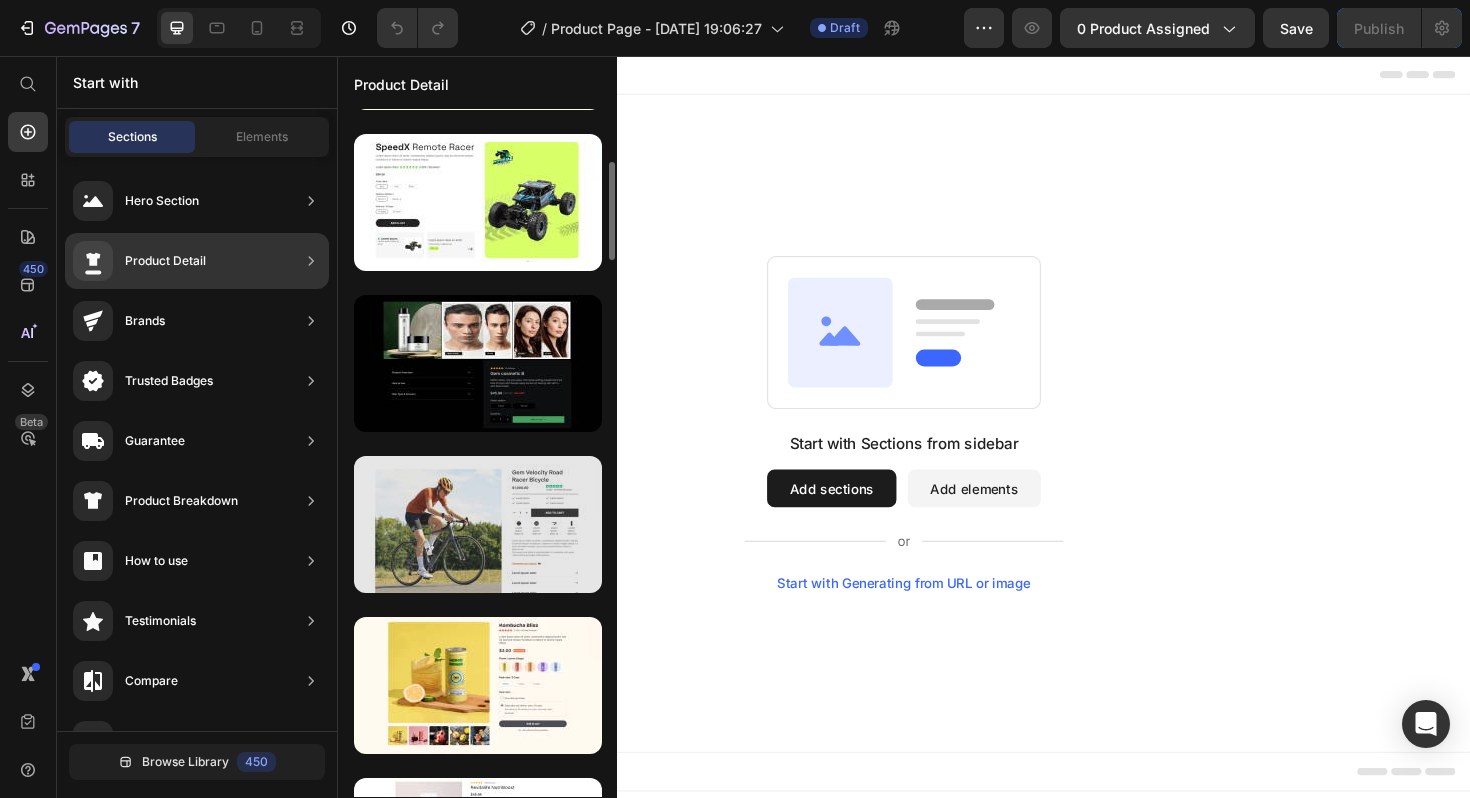 scroll, scrollTop: 465, scrollLeft: 0, axis: vertical 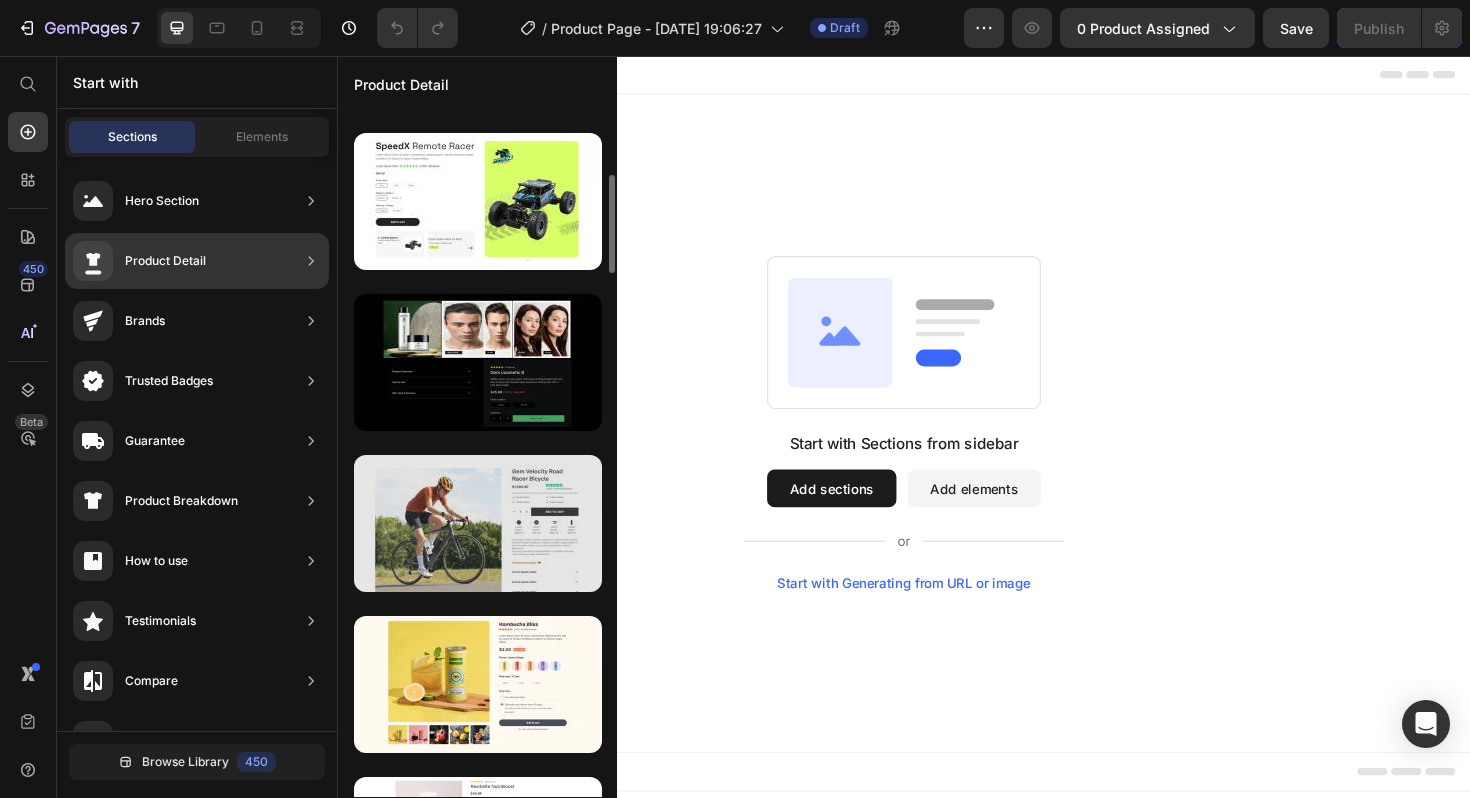click at bounding box center (478, 523) 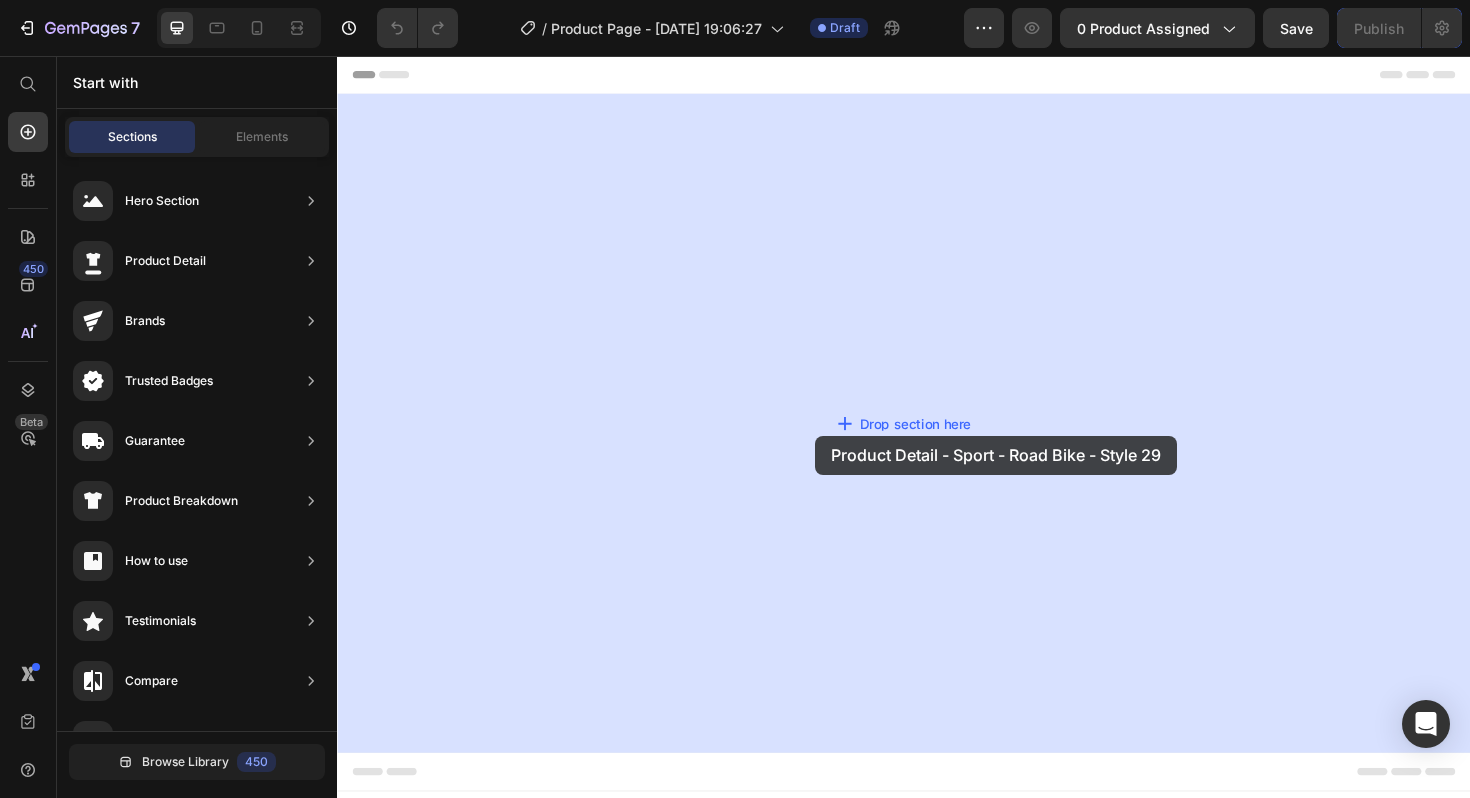 drag, startPoint x: 793, startPoint y: 596, endPoint x: 838, endPoint y: 452, distance: 150.8675 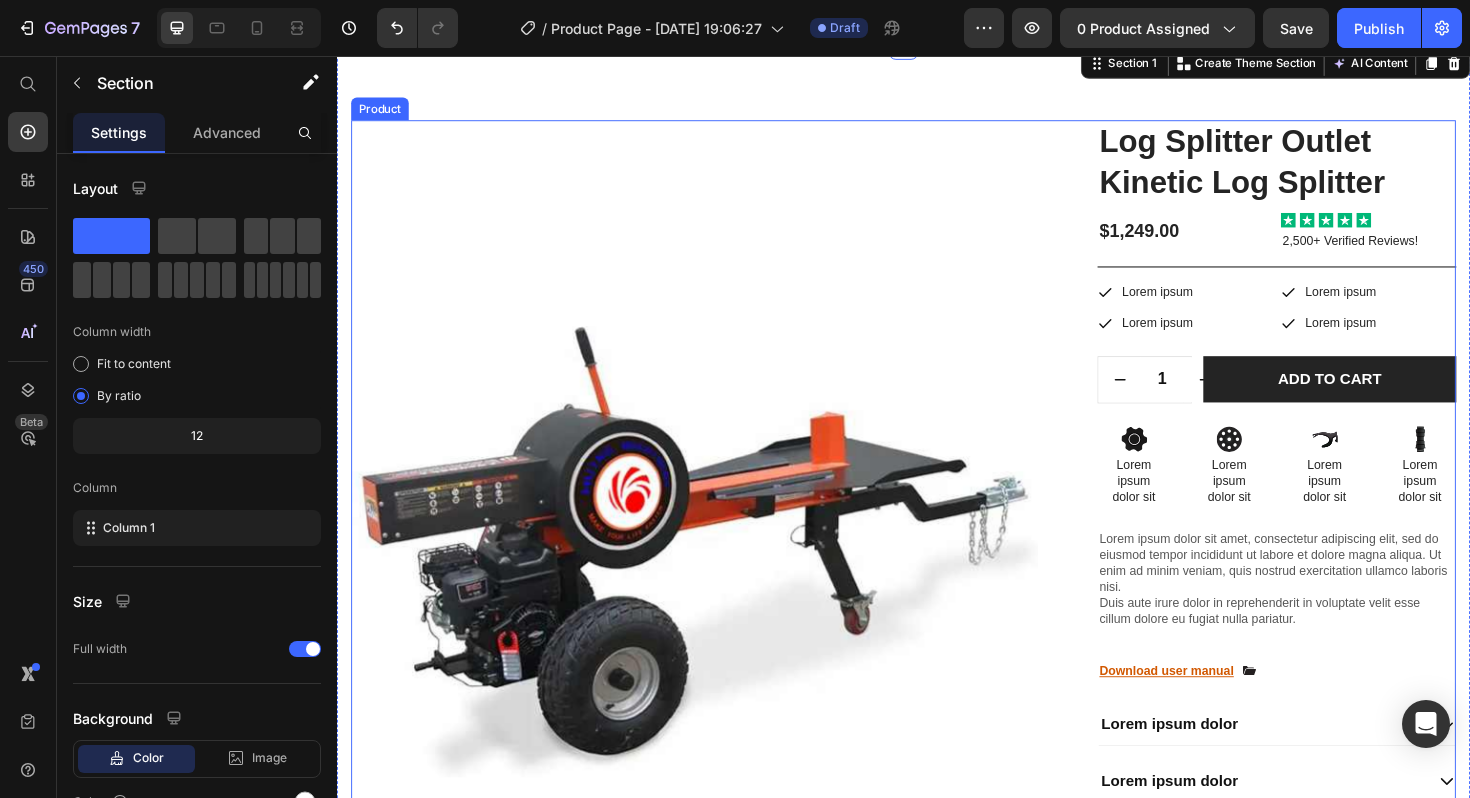 scroll, scrollTop: 0, scrollLeft: 0, axis: both 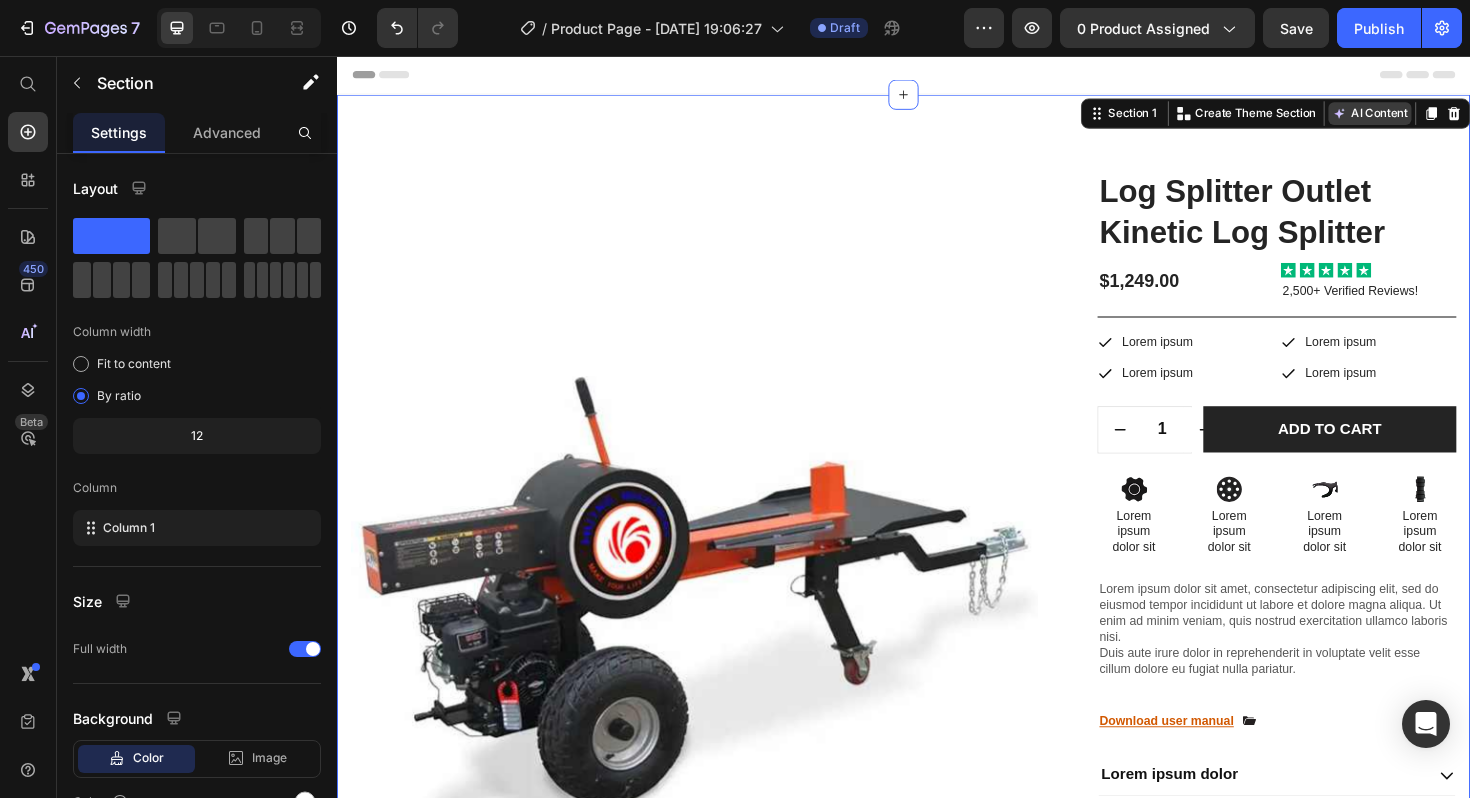 click on "AI Content" at bounding box center [1431, 117] 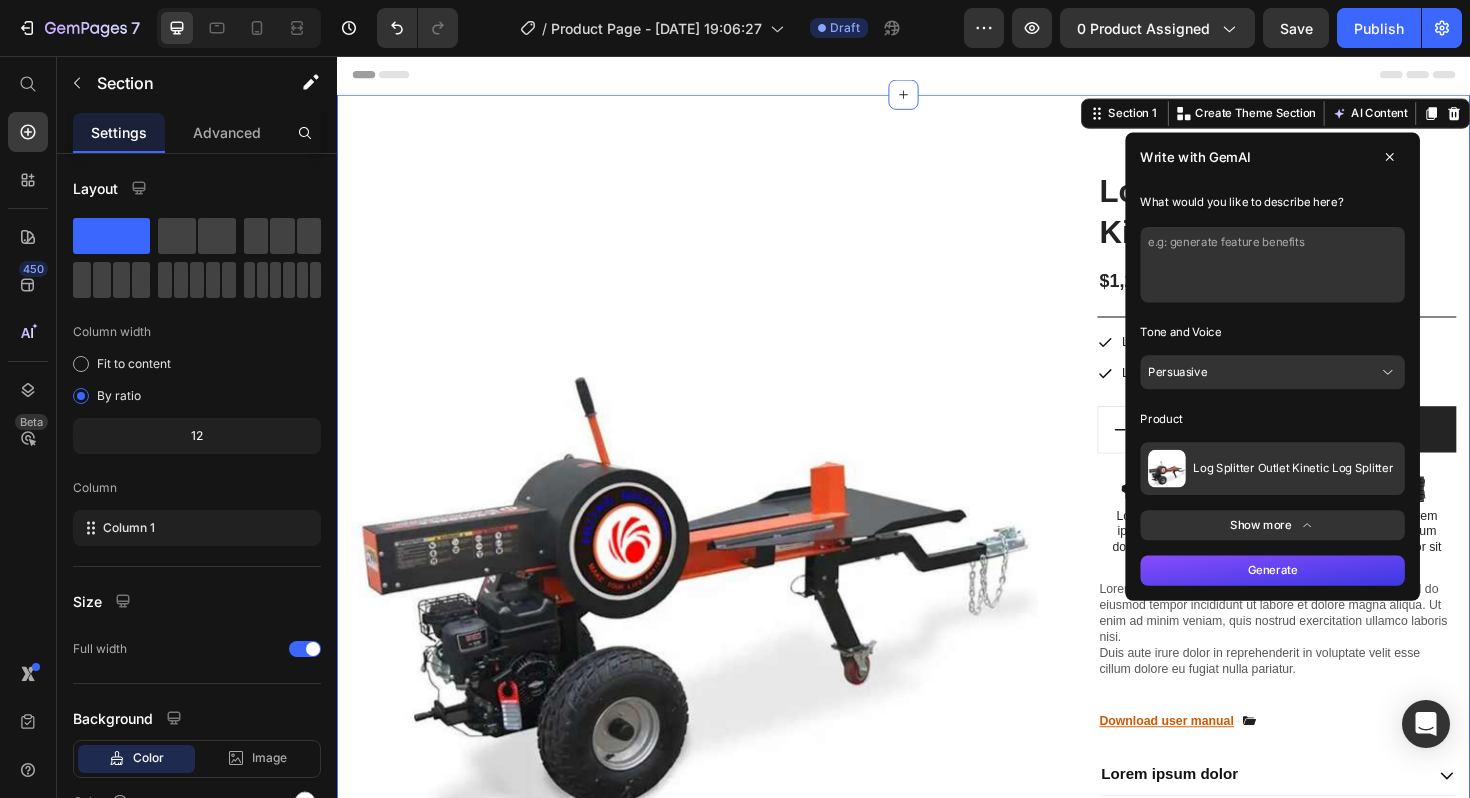 click on "Persuasive" at bounding box center (1328, 391) 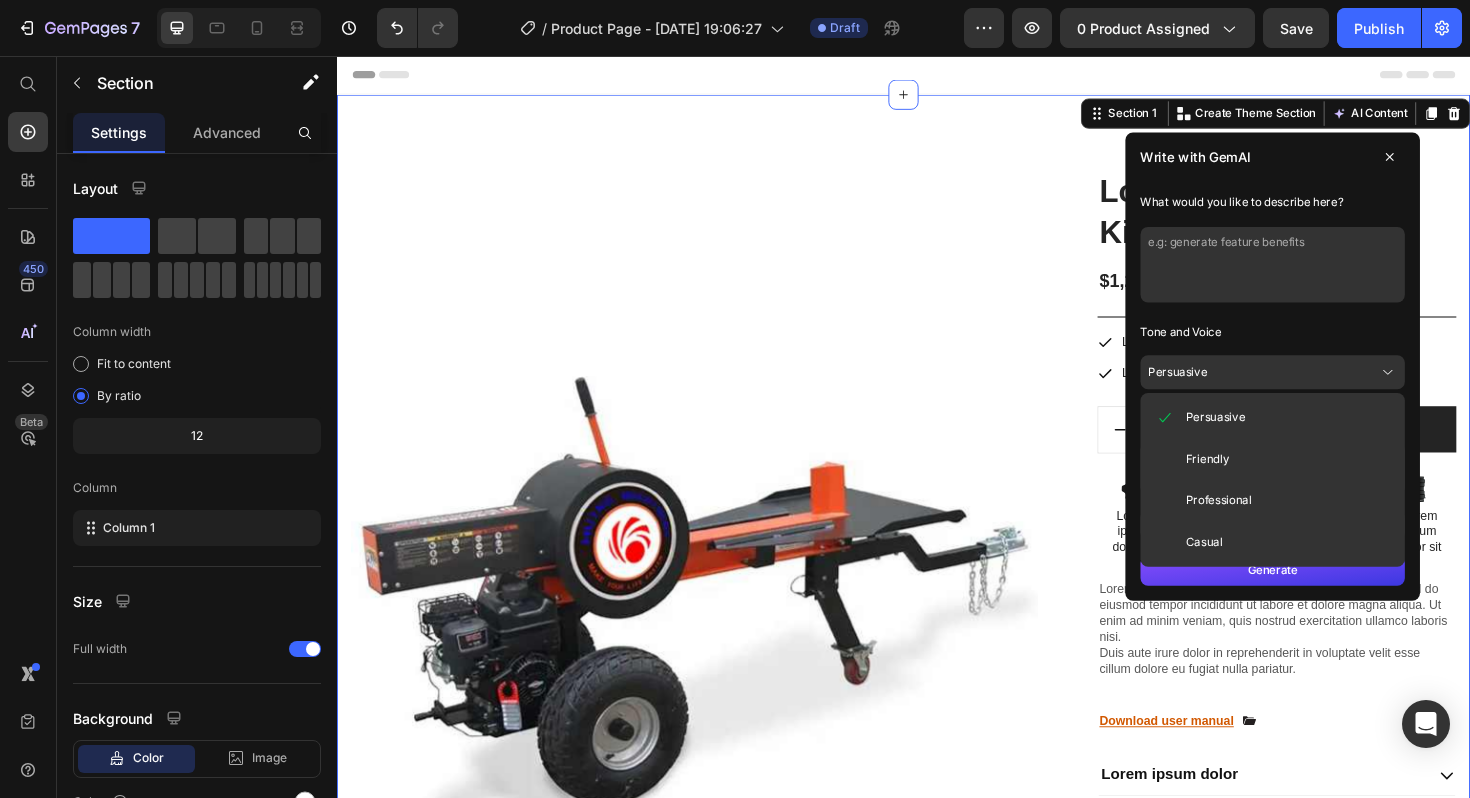 click on "Persuasive" at bounding box center [1328, 391] 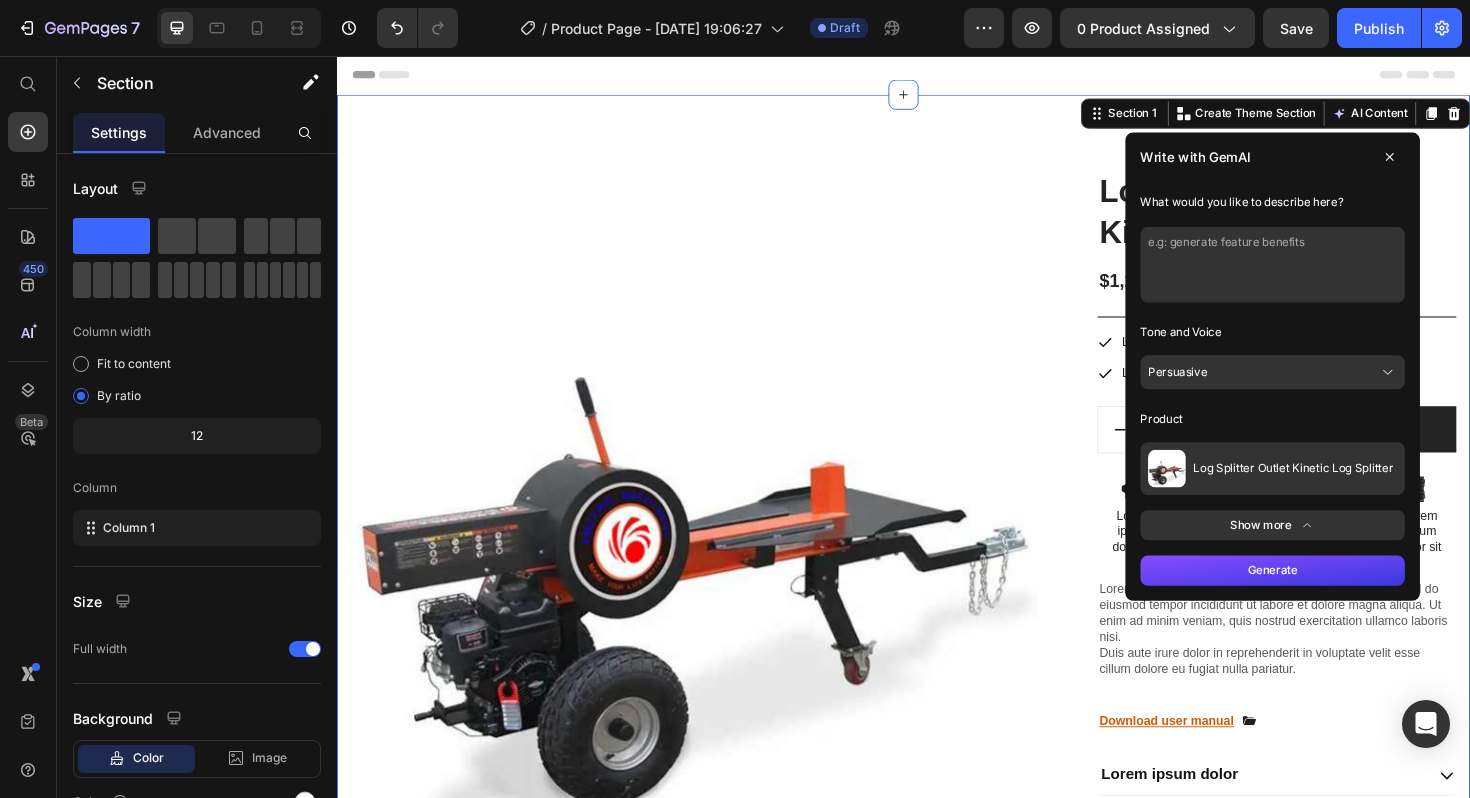 click at bounding box center [1328, 277] 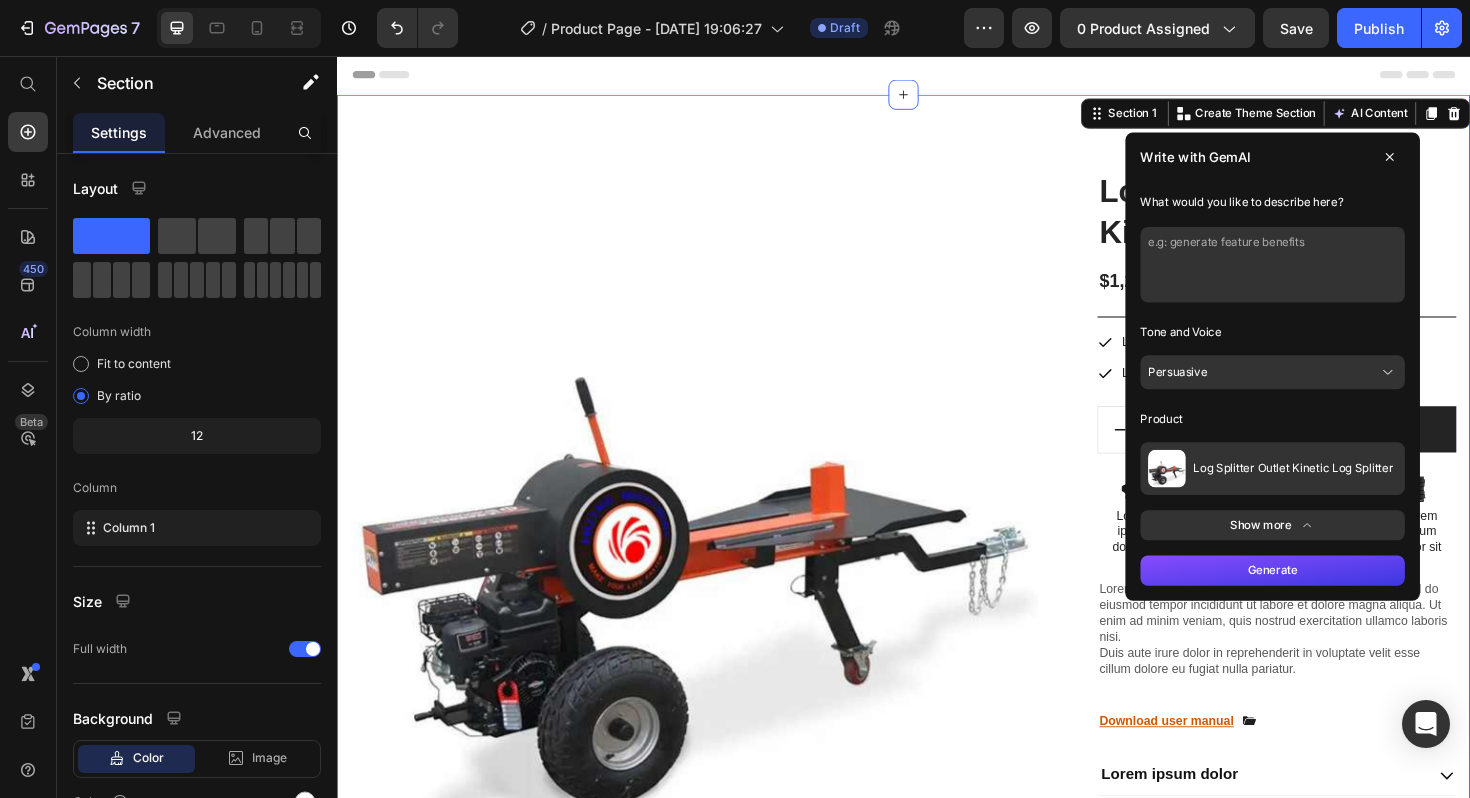 click on "Header" at bounding box center [937, 76] 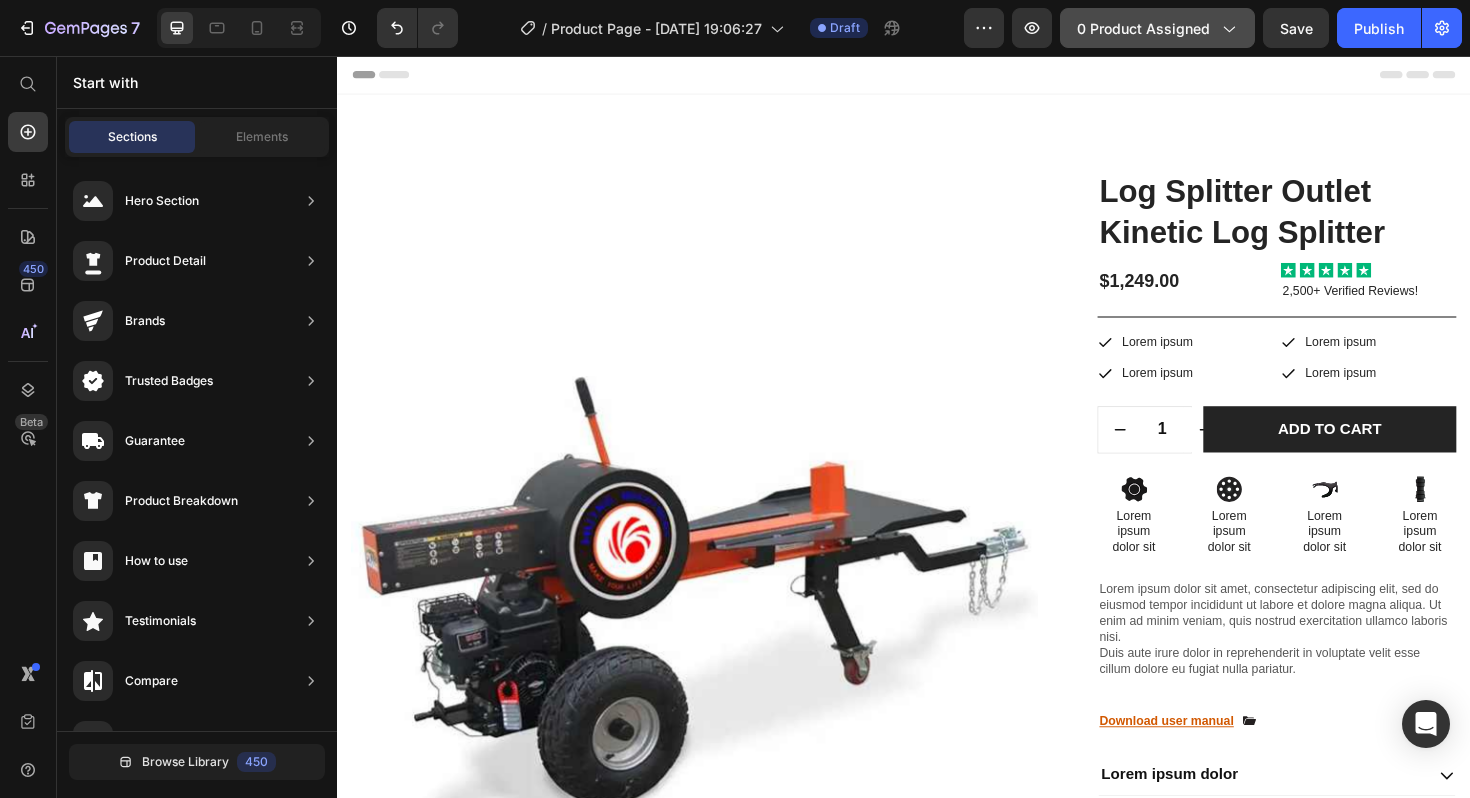 click on "0 product assigned" 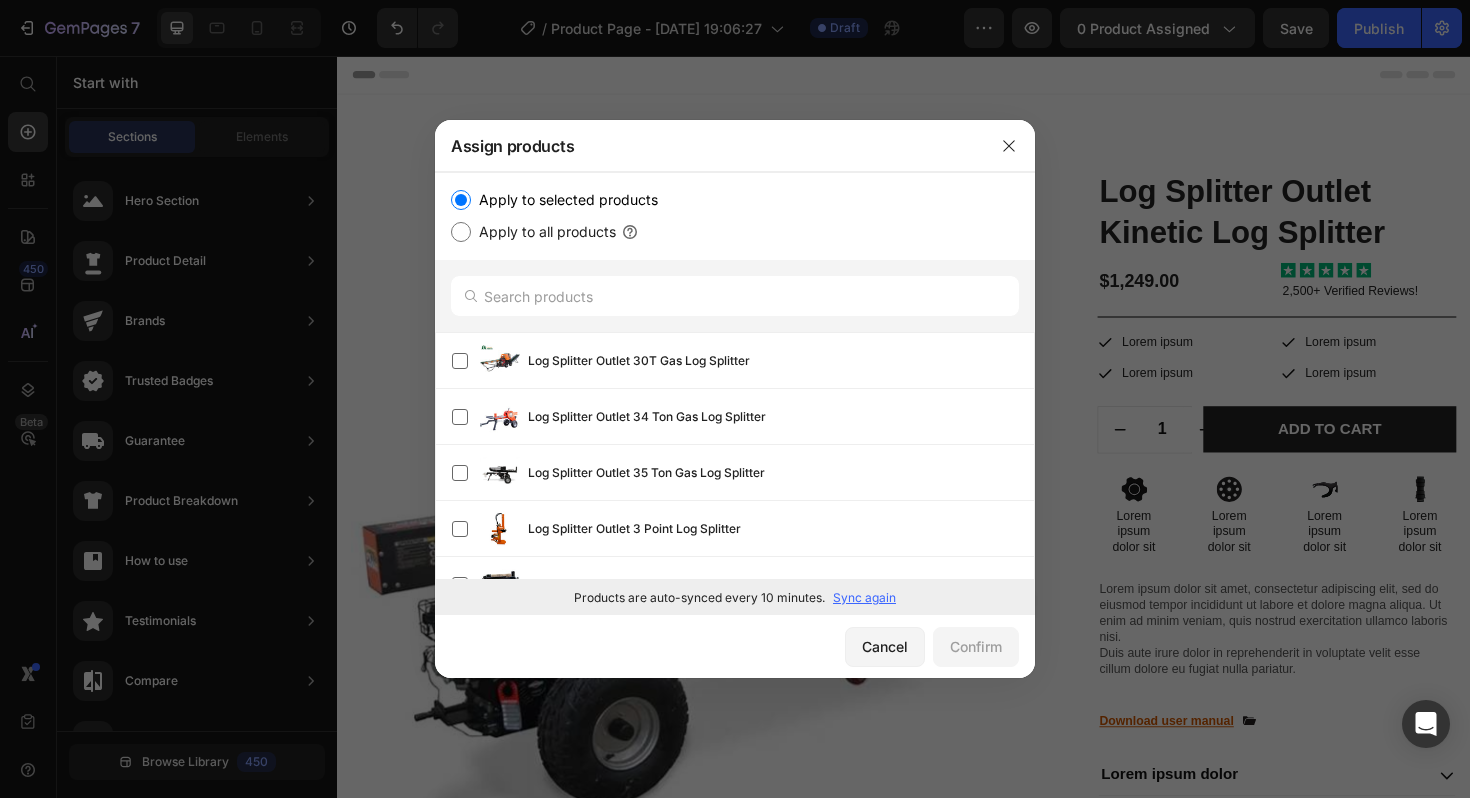 click on "Apply to all products" at bounding box center (461, 232) 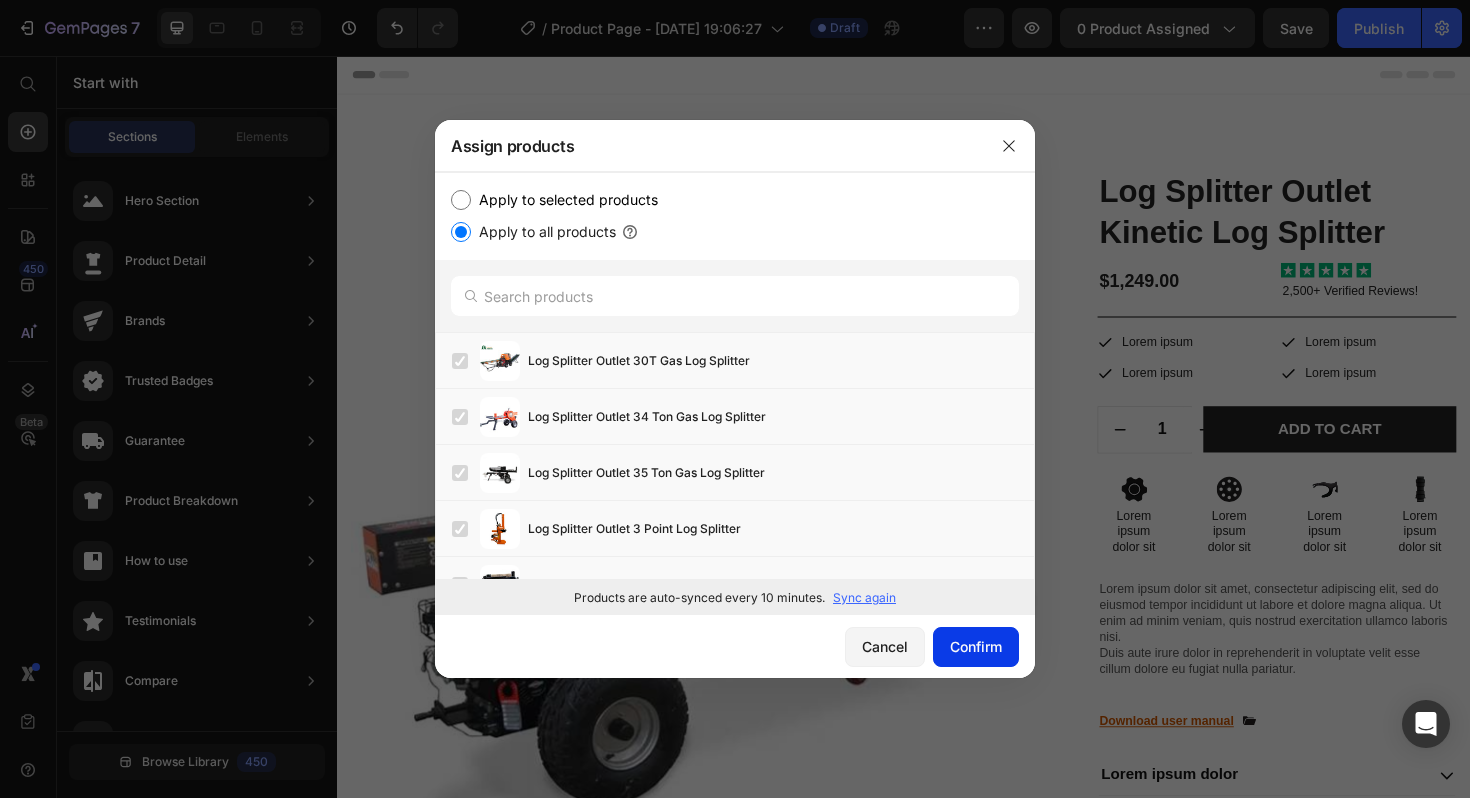 click on "Confirm" at bounding box center [976, 646] 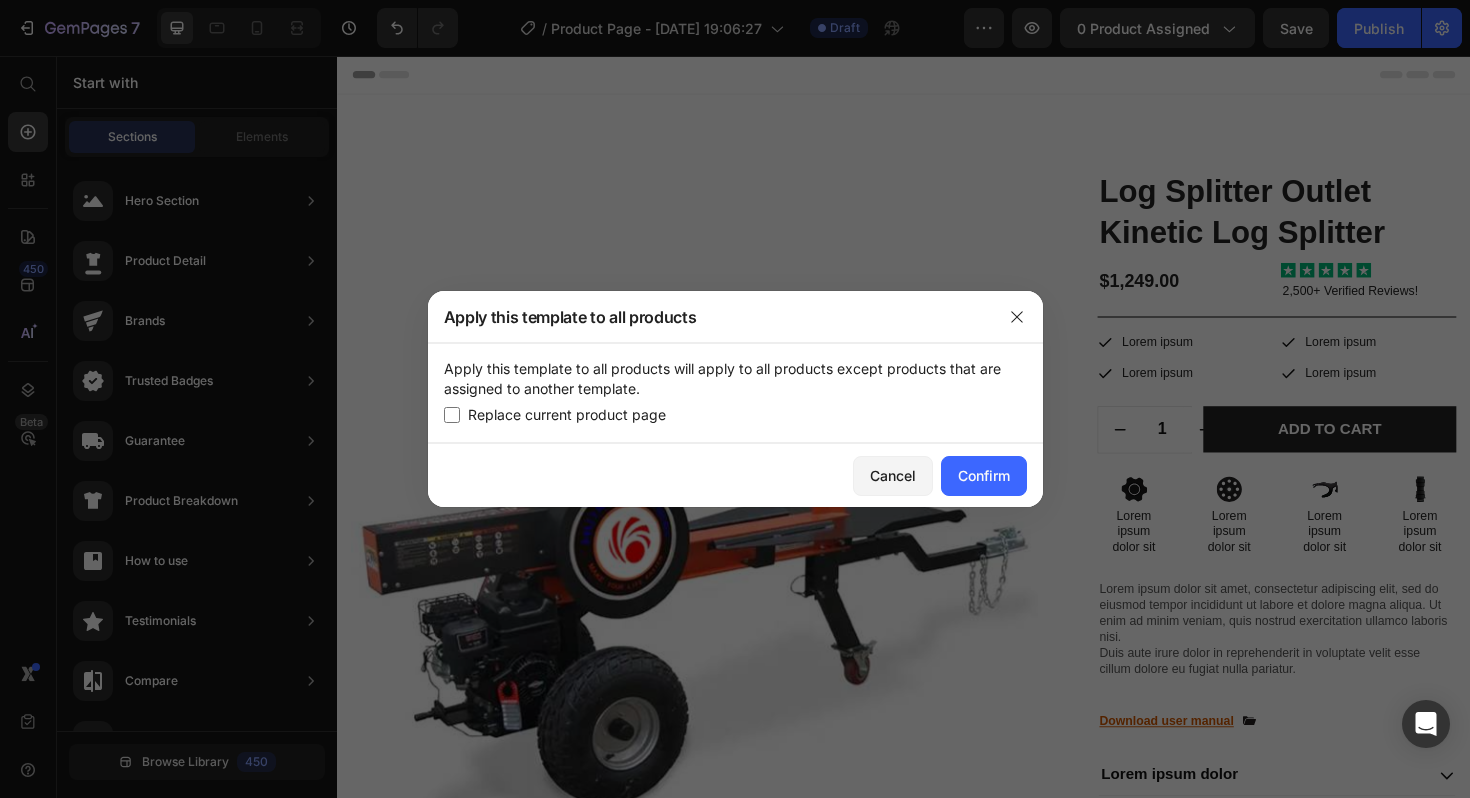 click at bounding box center [452, 415] 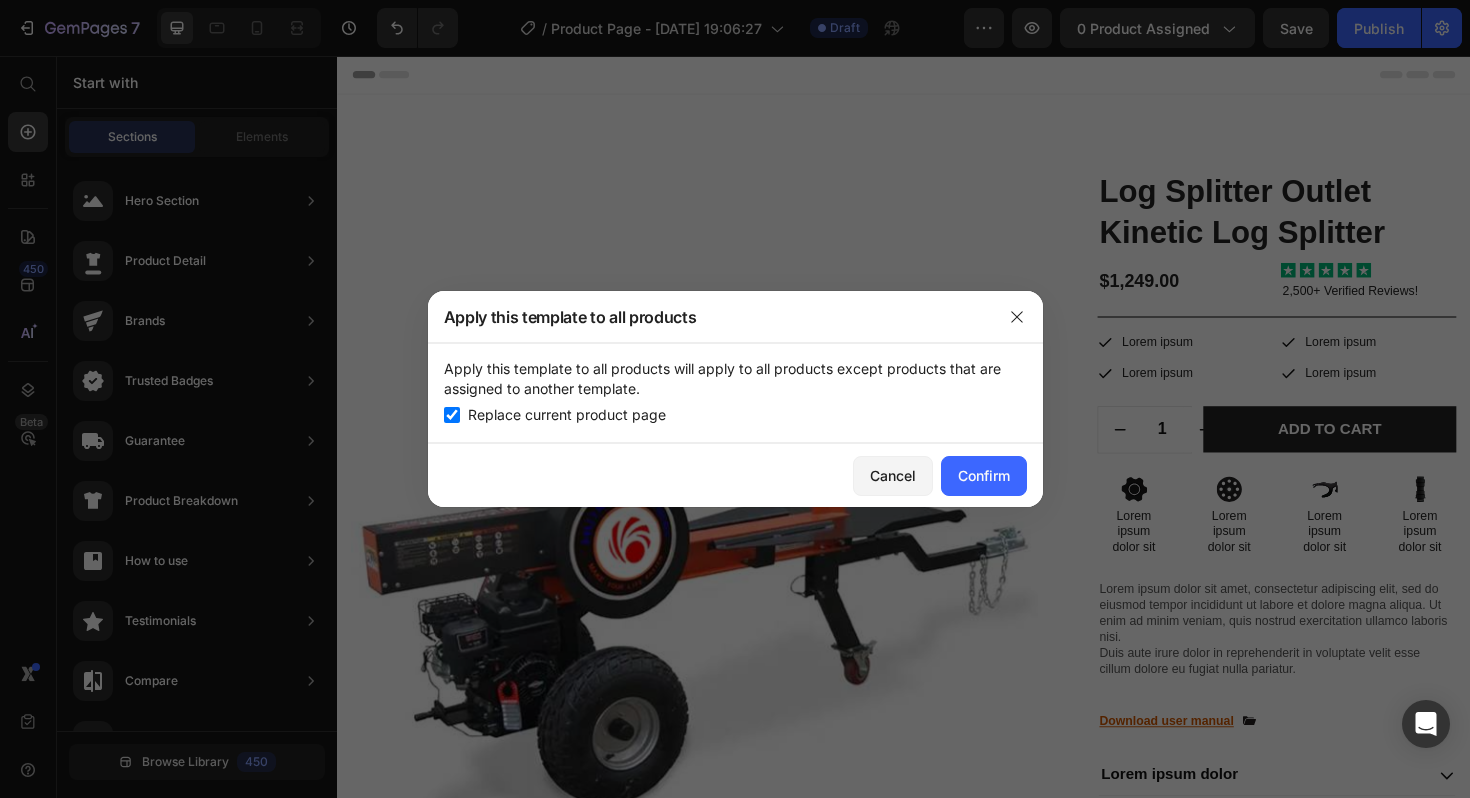 checkbox on "true" 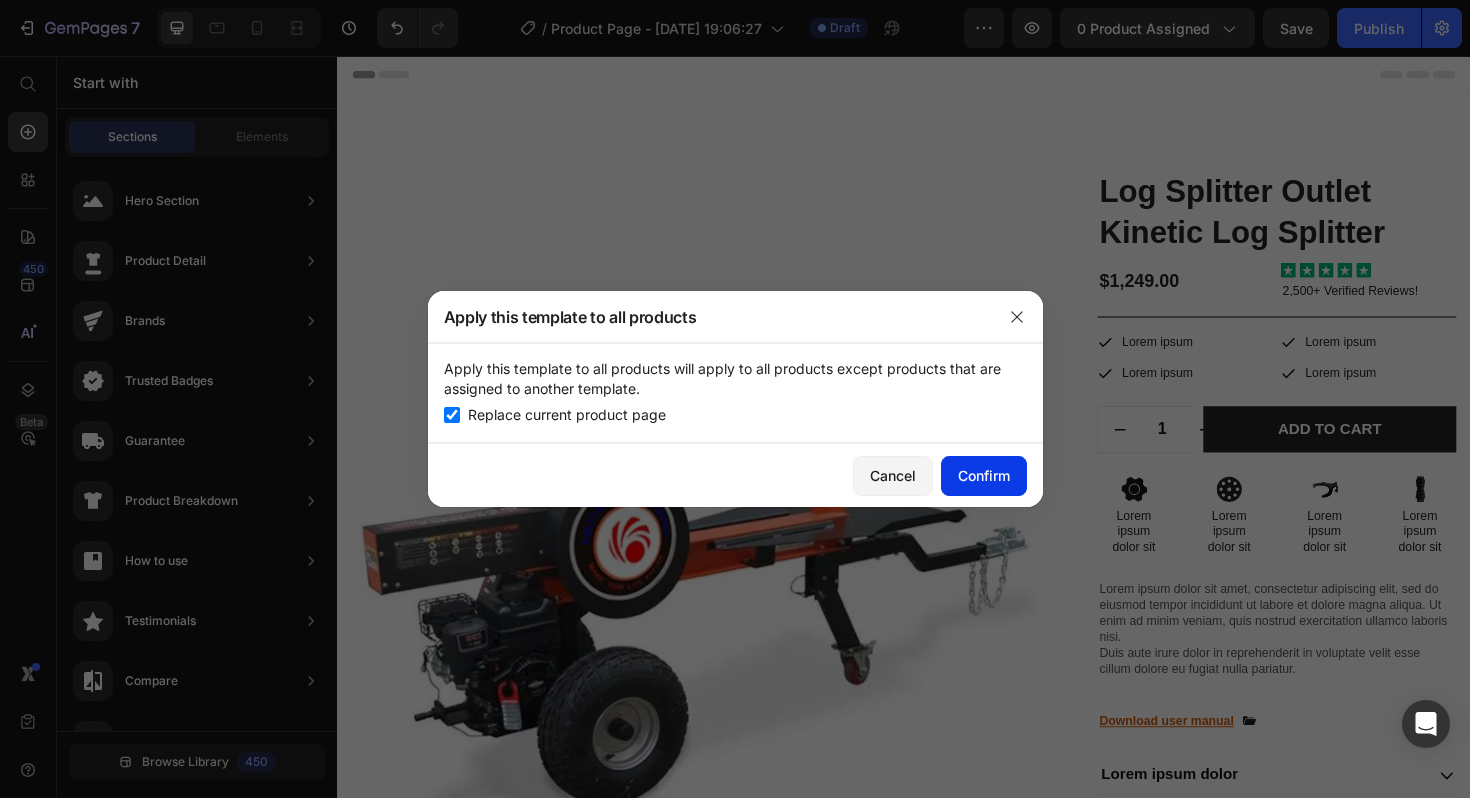 click on "Confirm" at bounding box center (984, 475) 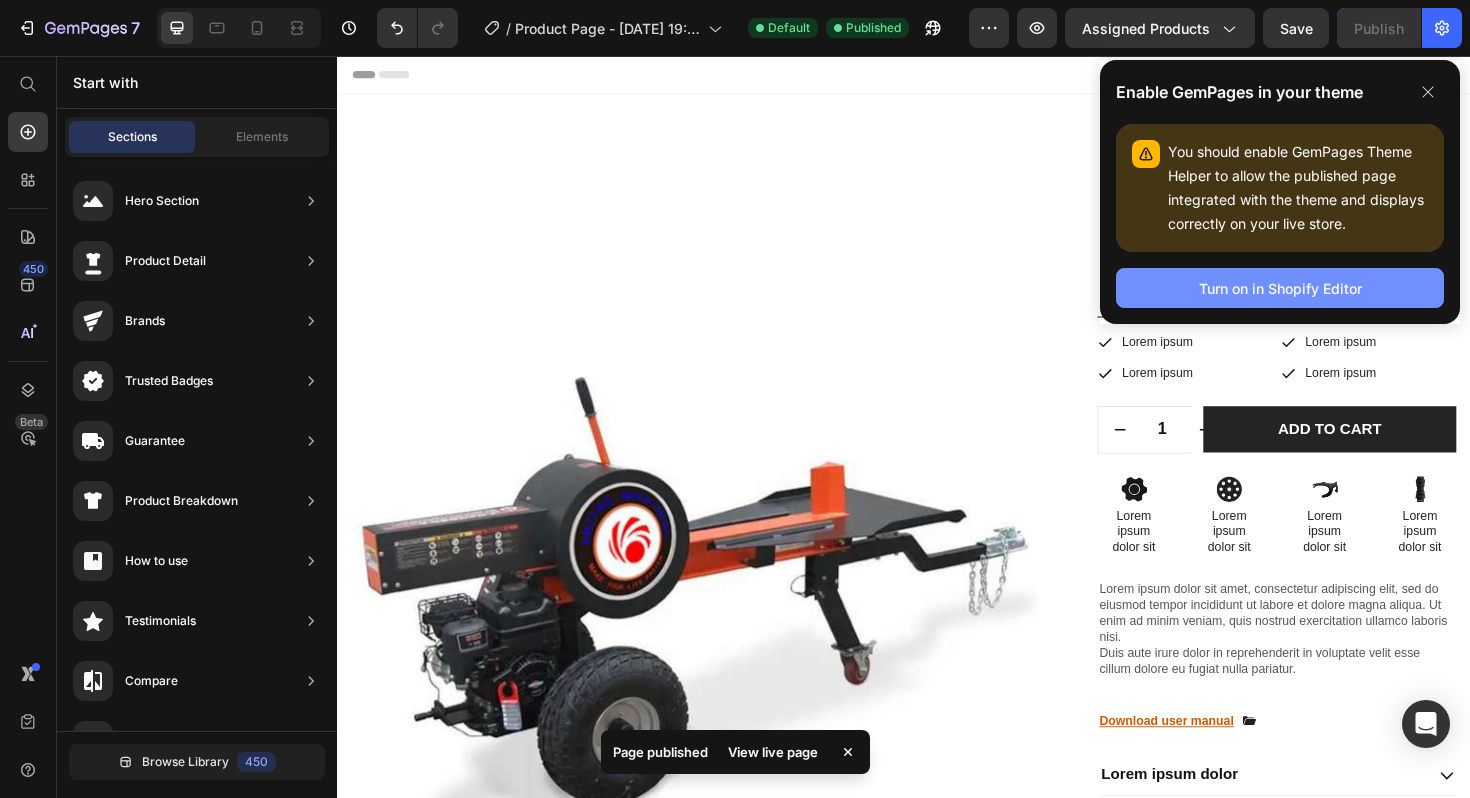 click on "Turn on in Shopify Editor" at bounding box center [1280, 288] 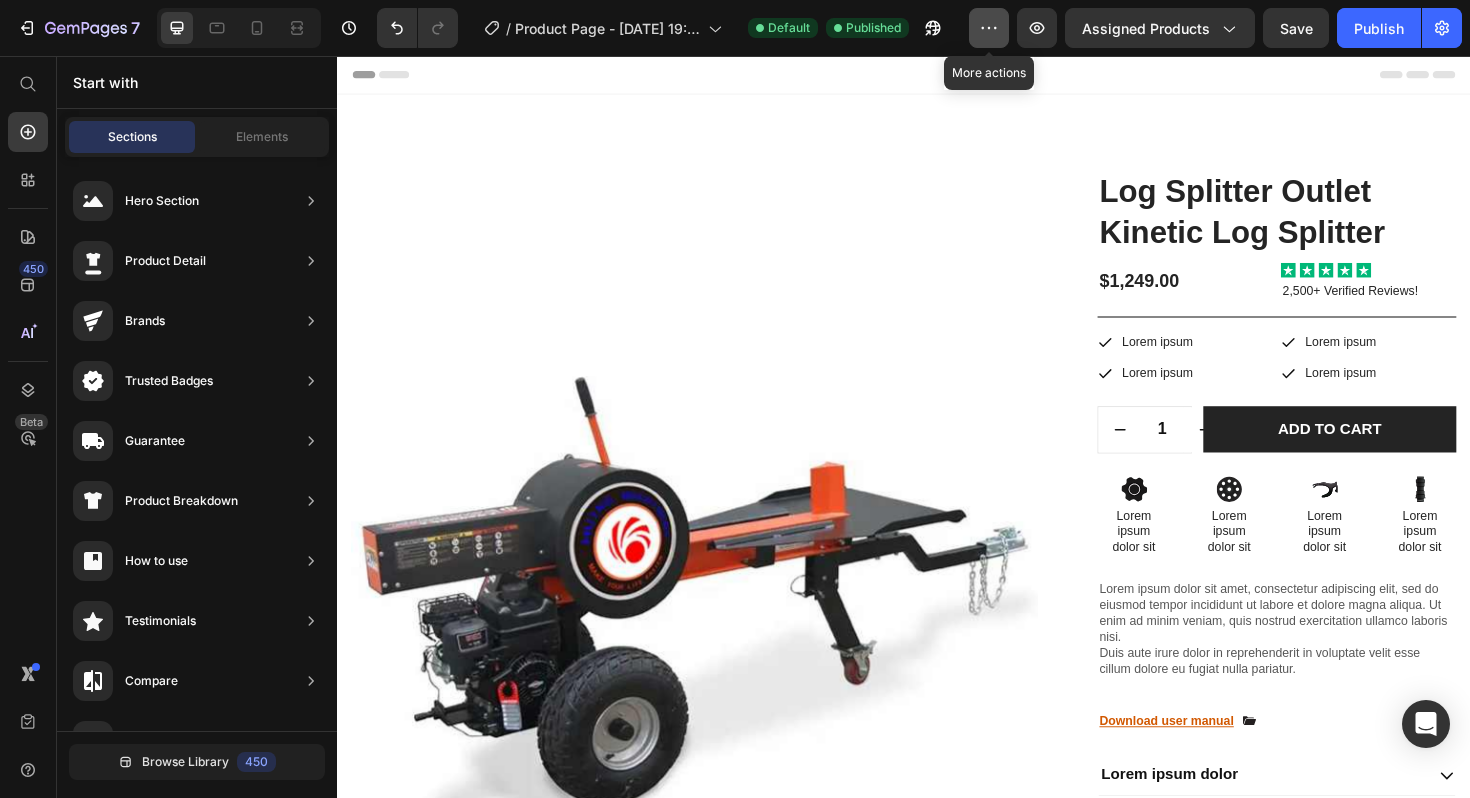 click 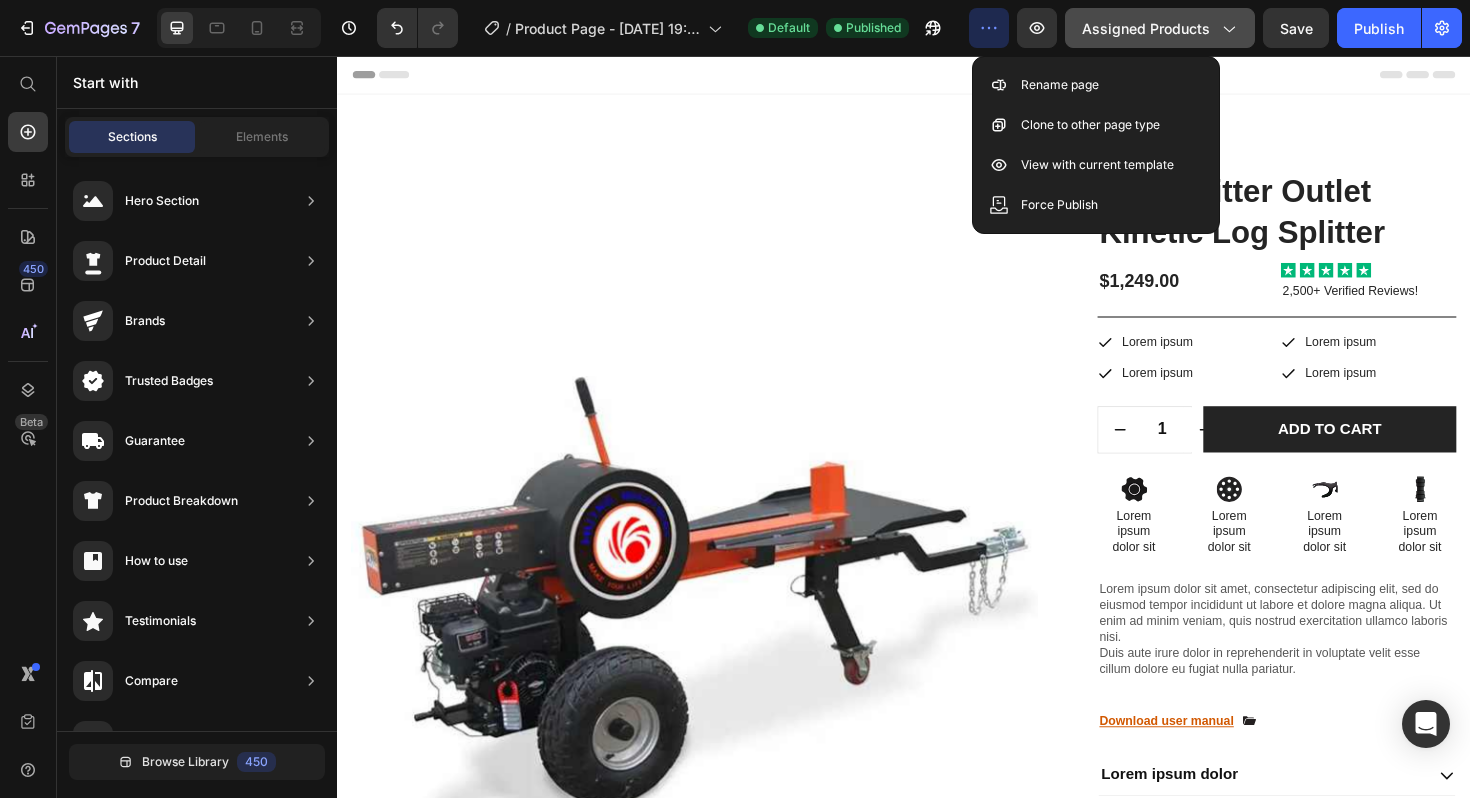 click on "Assigned Products" at bounding box center (1160, 28) 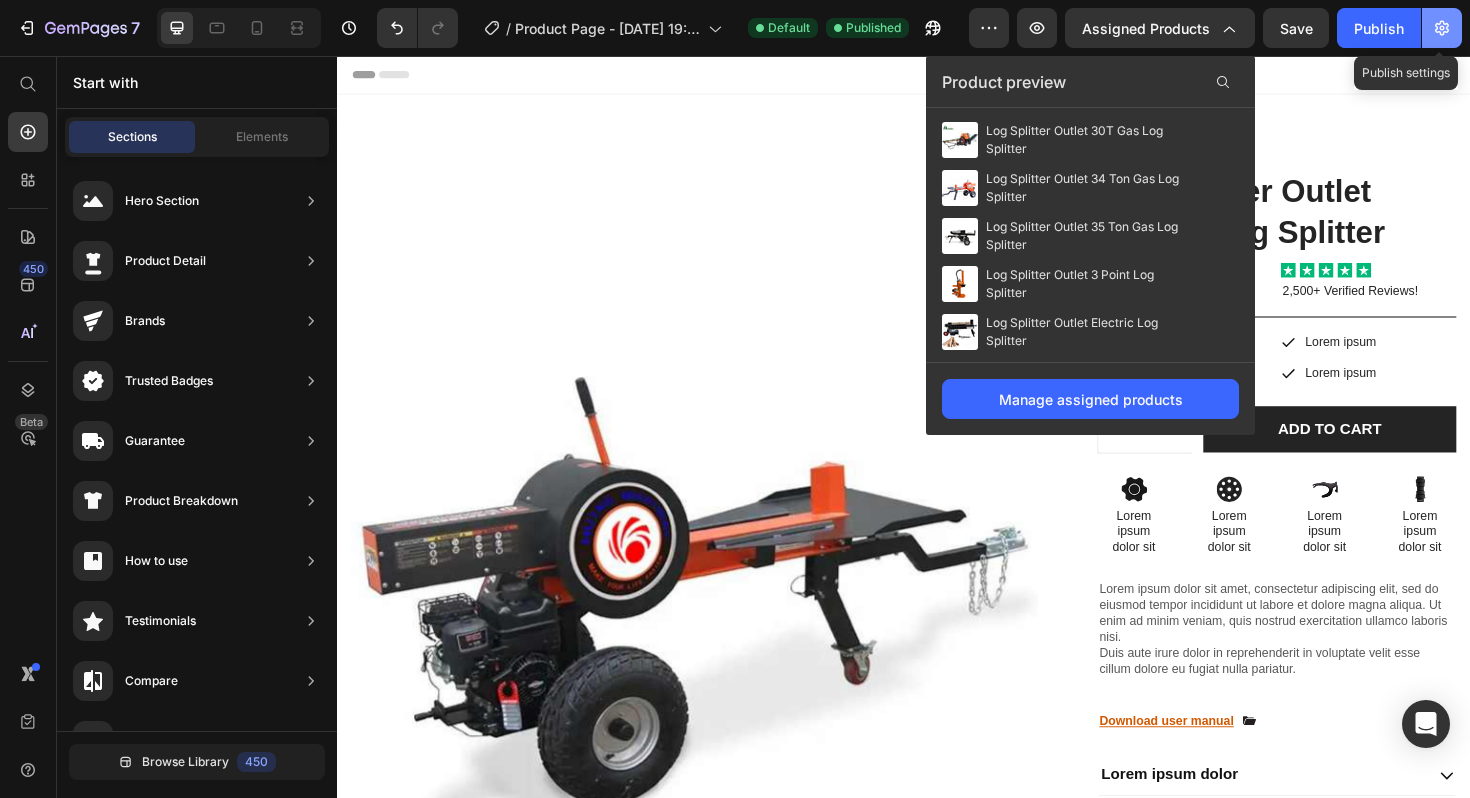 click 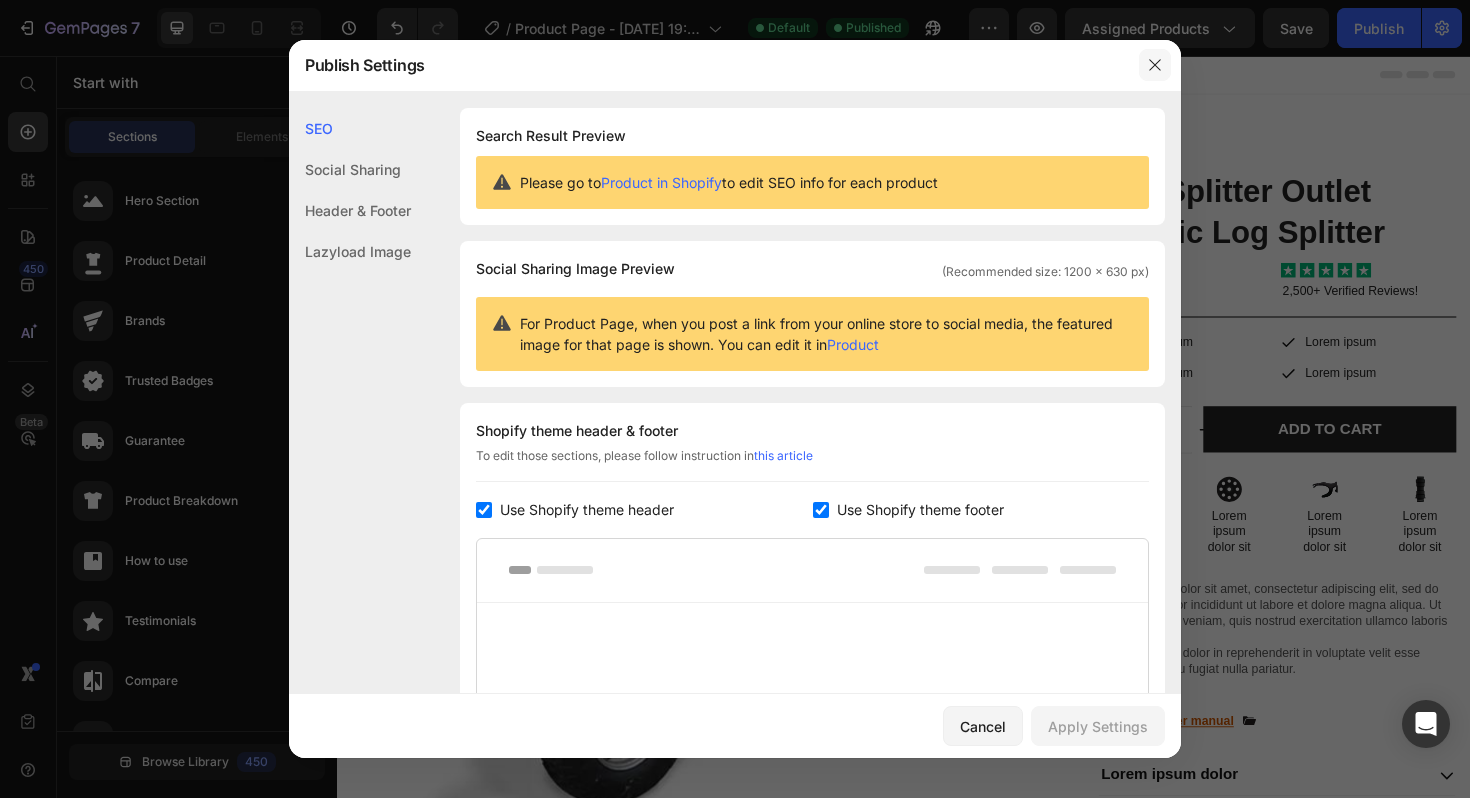 click 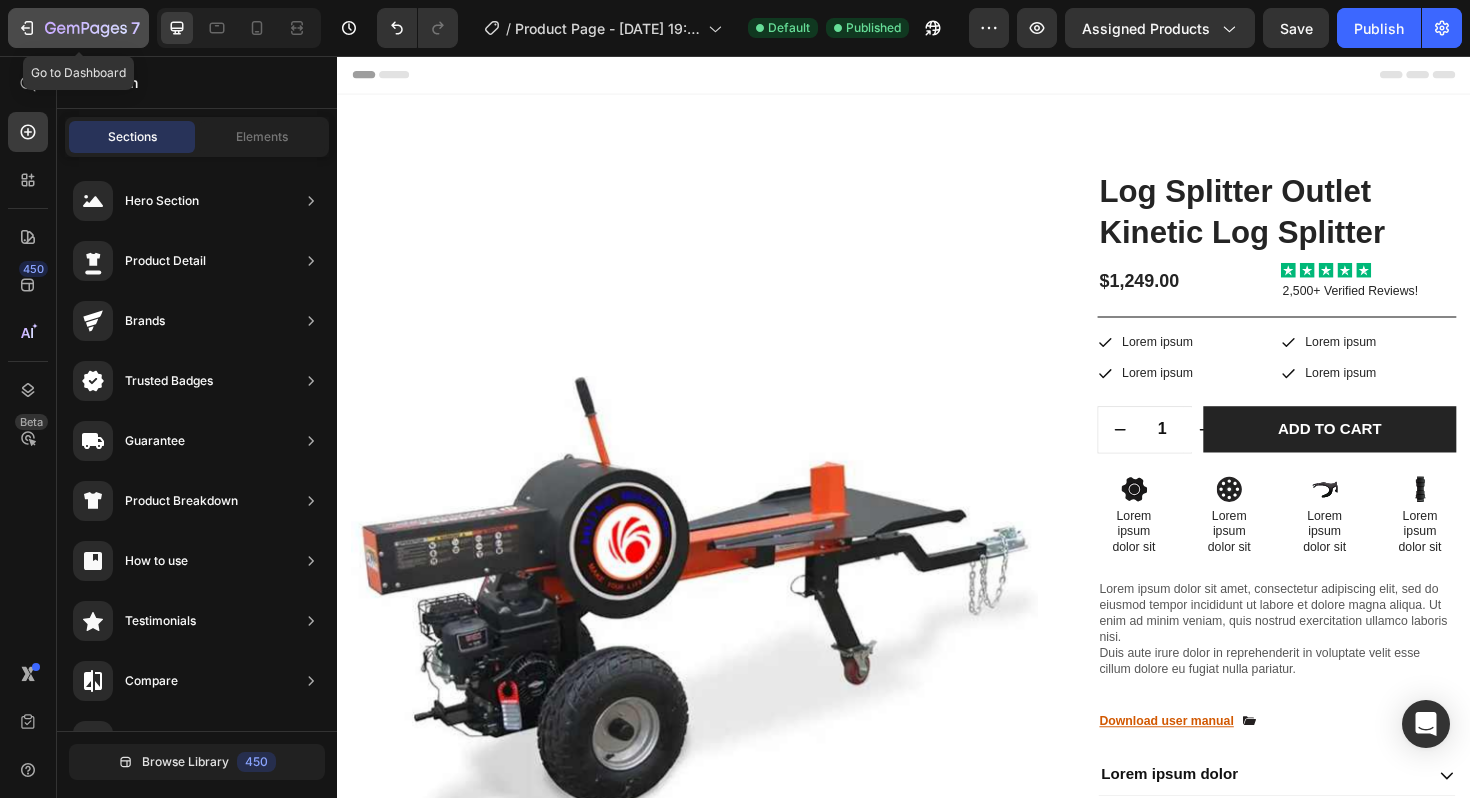 click 